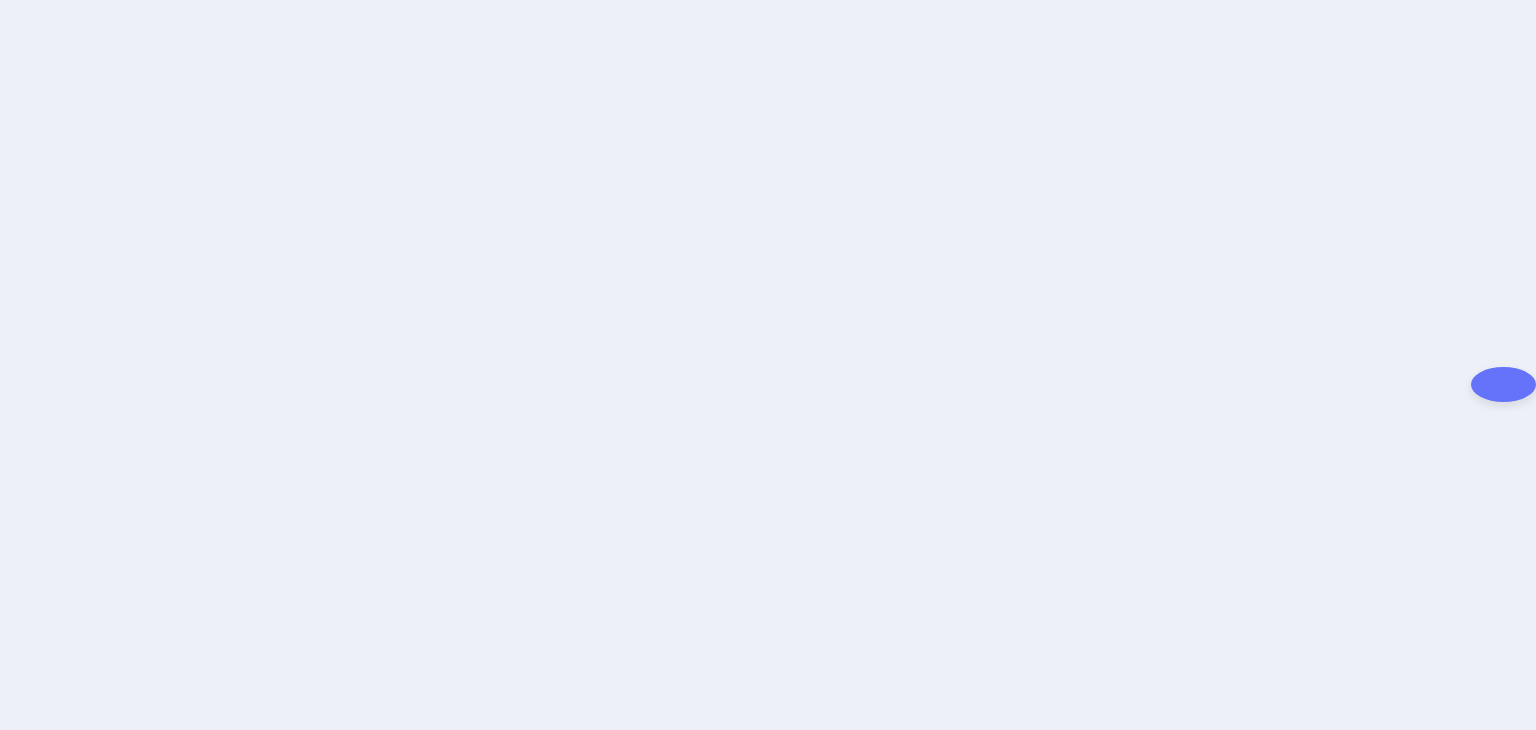 scroll, scrollTop: 0, scrollLeft: 0, axis: both 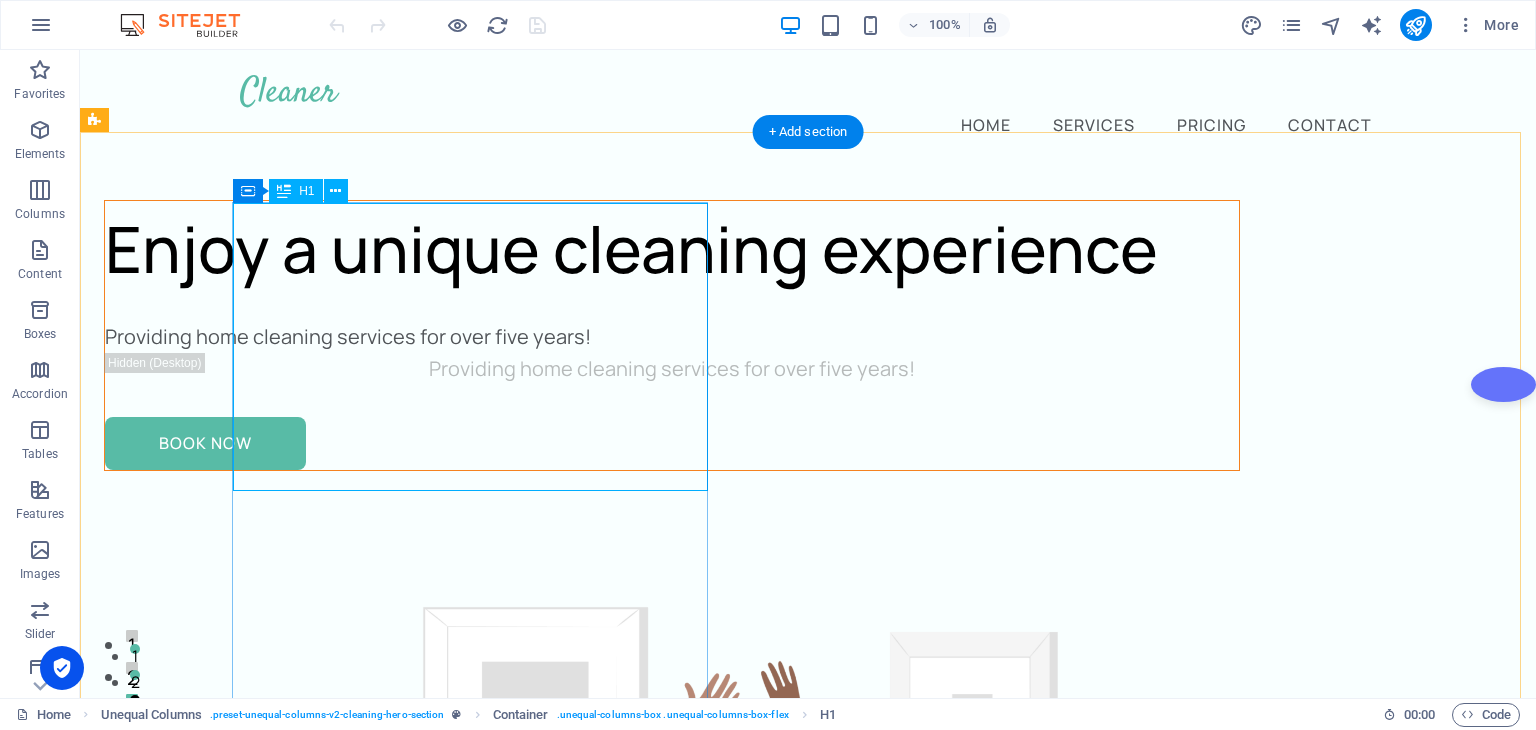 click on "Enjoy a unique cleaning experience" at bounding box center [672, 249] 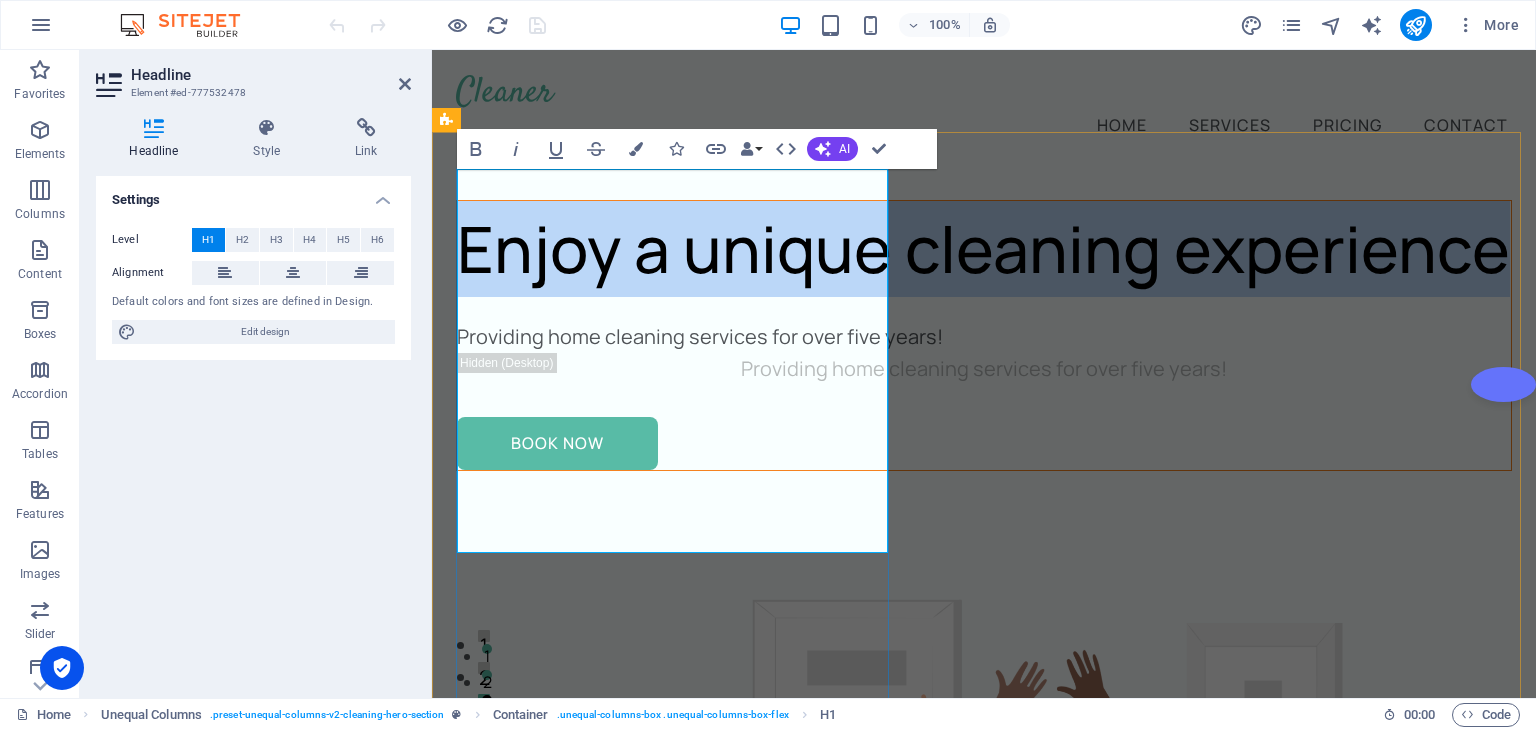 click on "Enjoy a unique cleaning experience" at bounding box center (984, 249) 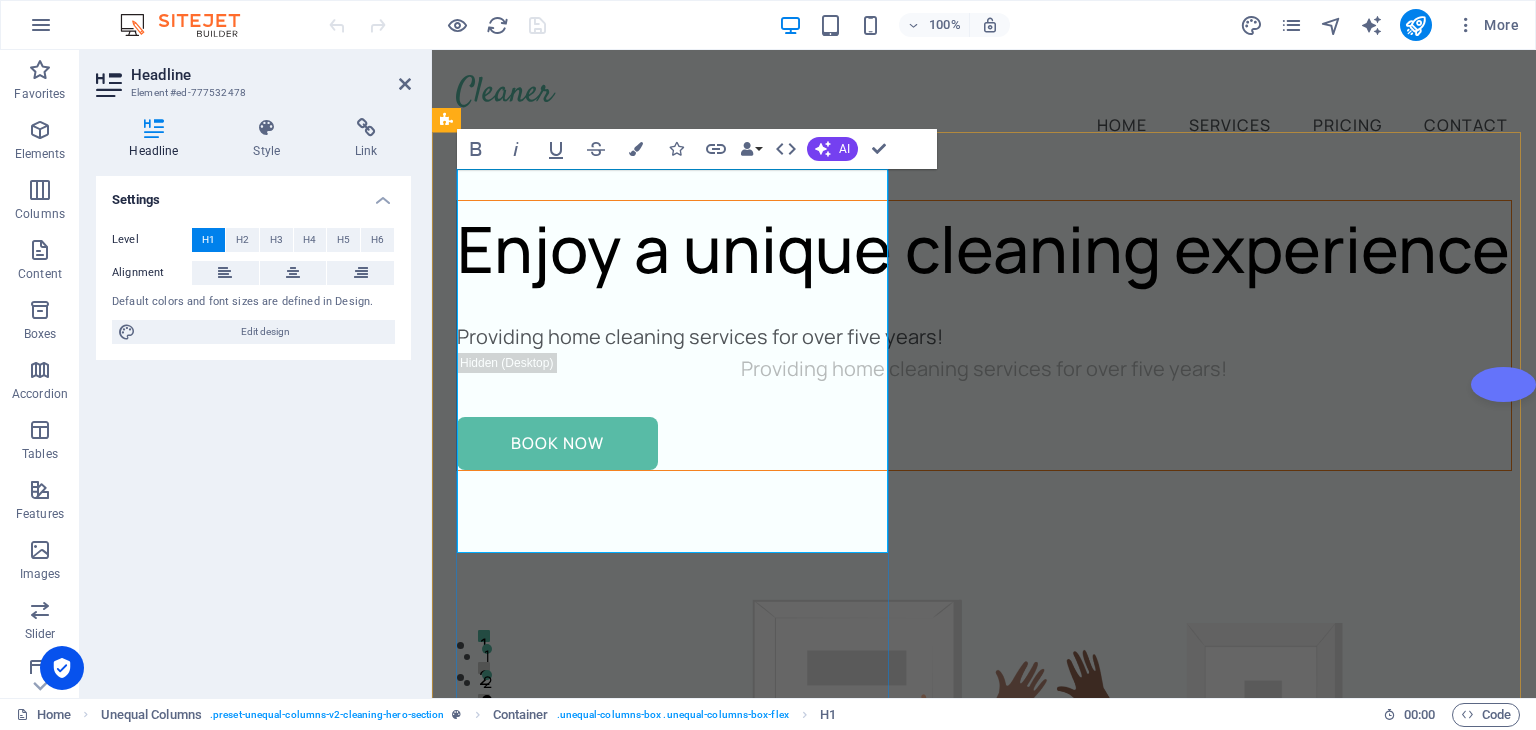 click on "Enjoy a unique cleaning experience" at bounding box center (984, 249) 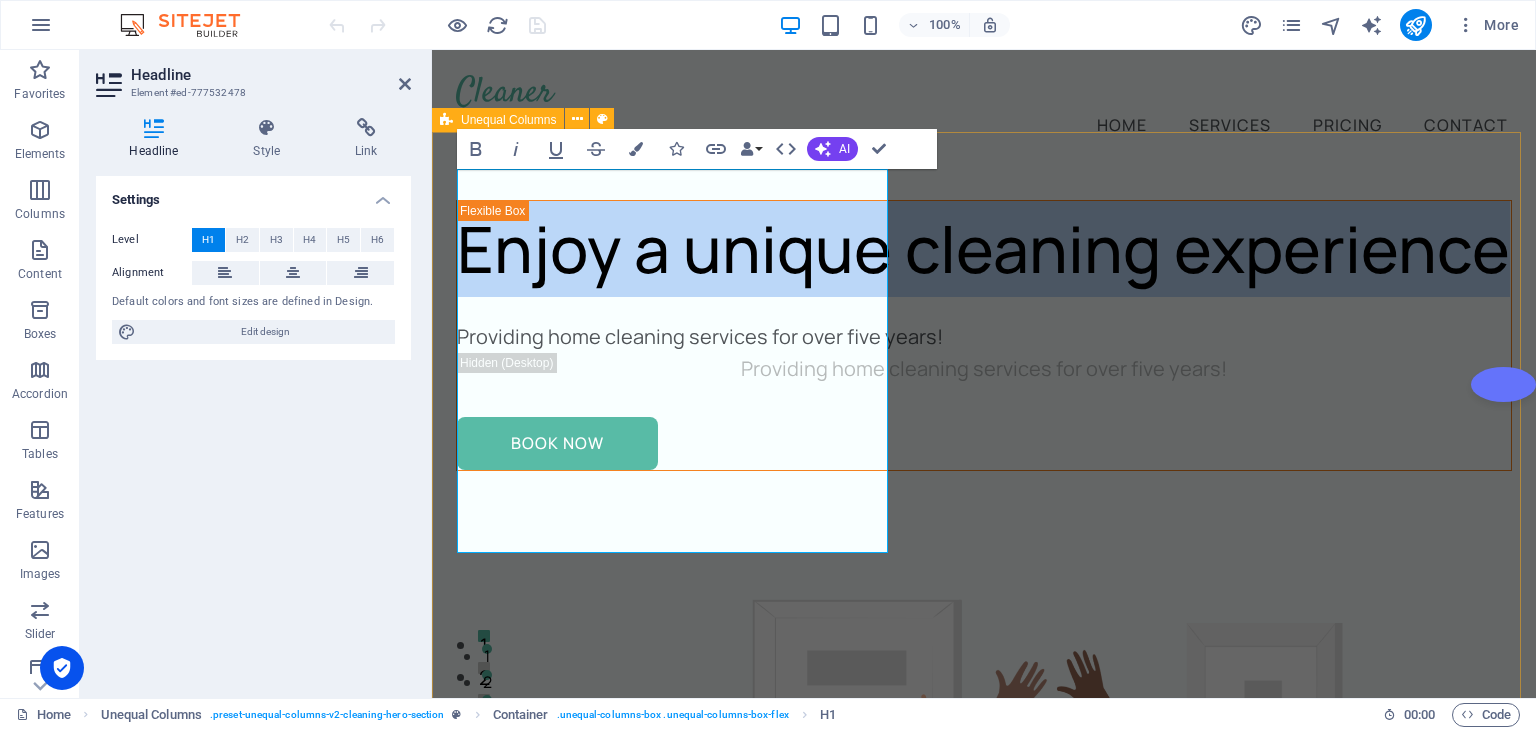 drag, startPoint x: 795, startPoint y: 508, endPoint x: 452, endPoint y: 204, distance: 458.3285 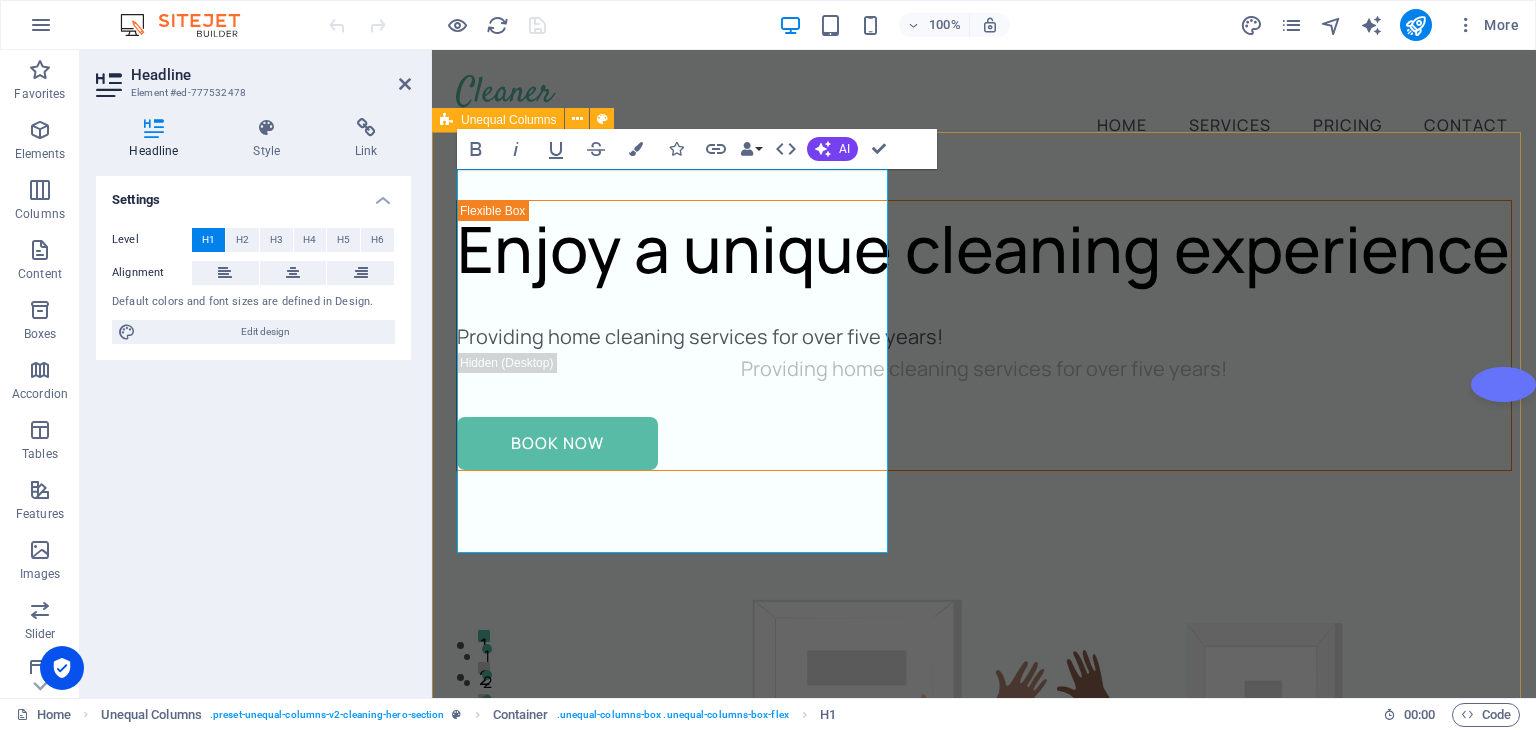 type 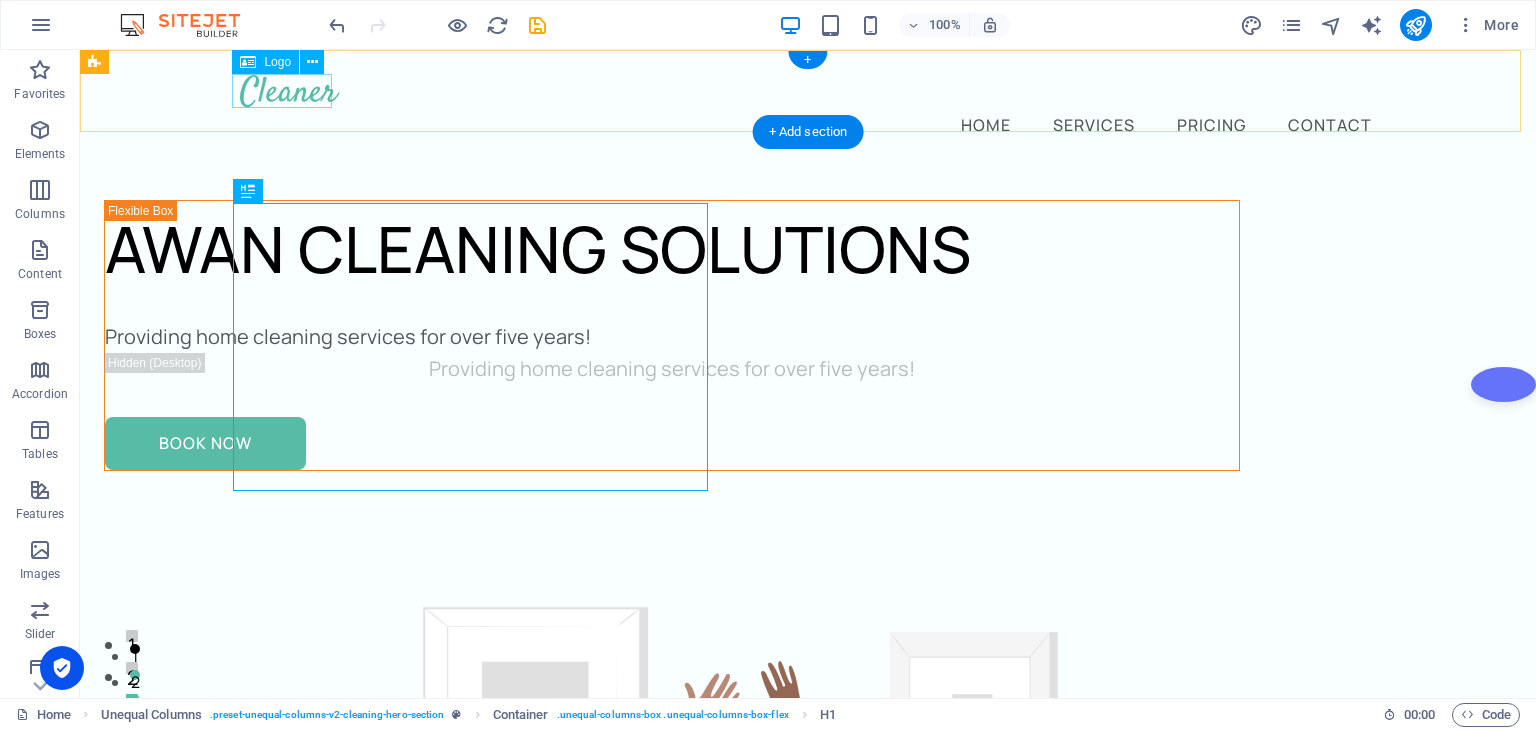 click at bounding box center (808, 91) 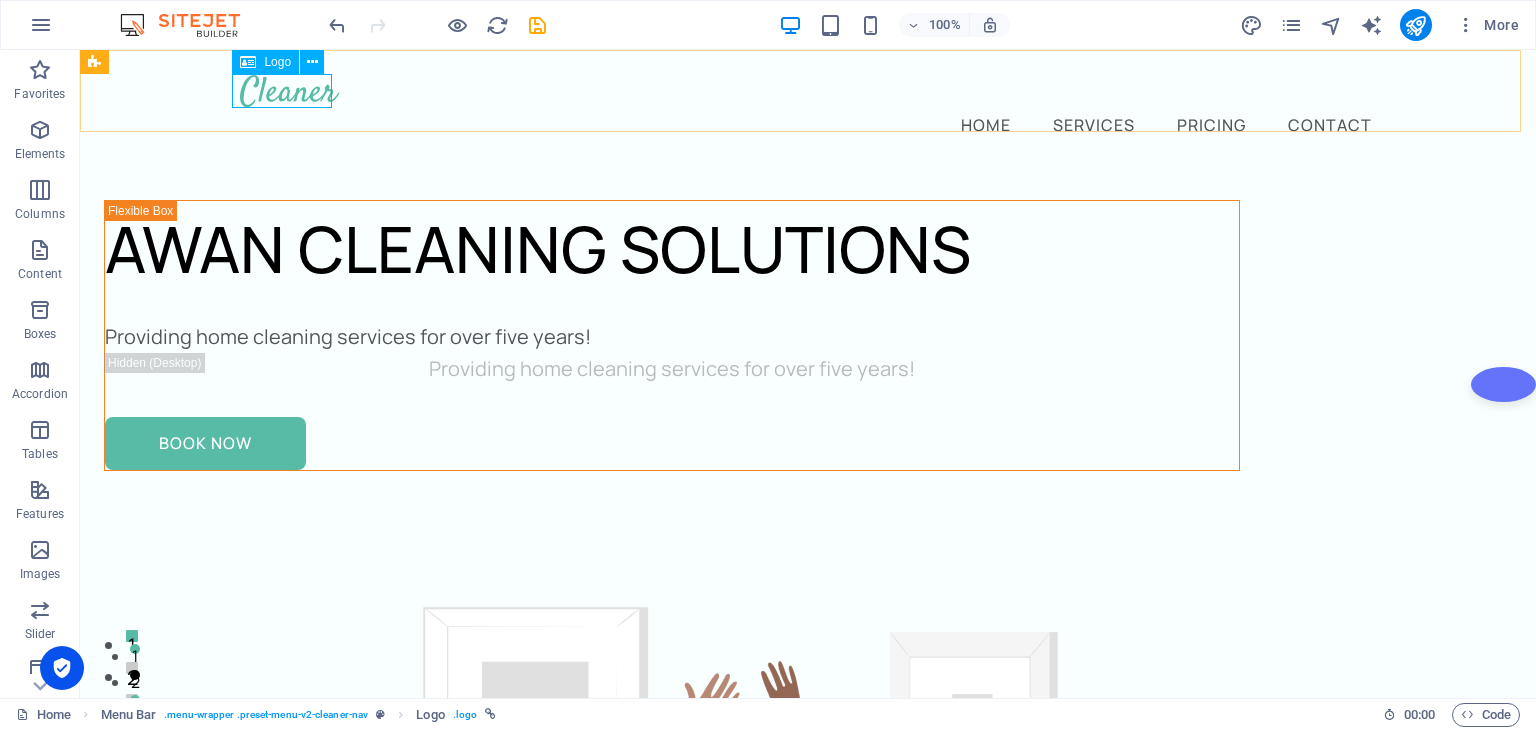 click on "Logo" at bounding box center [265, 62] 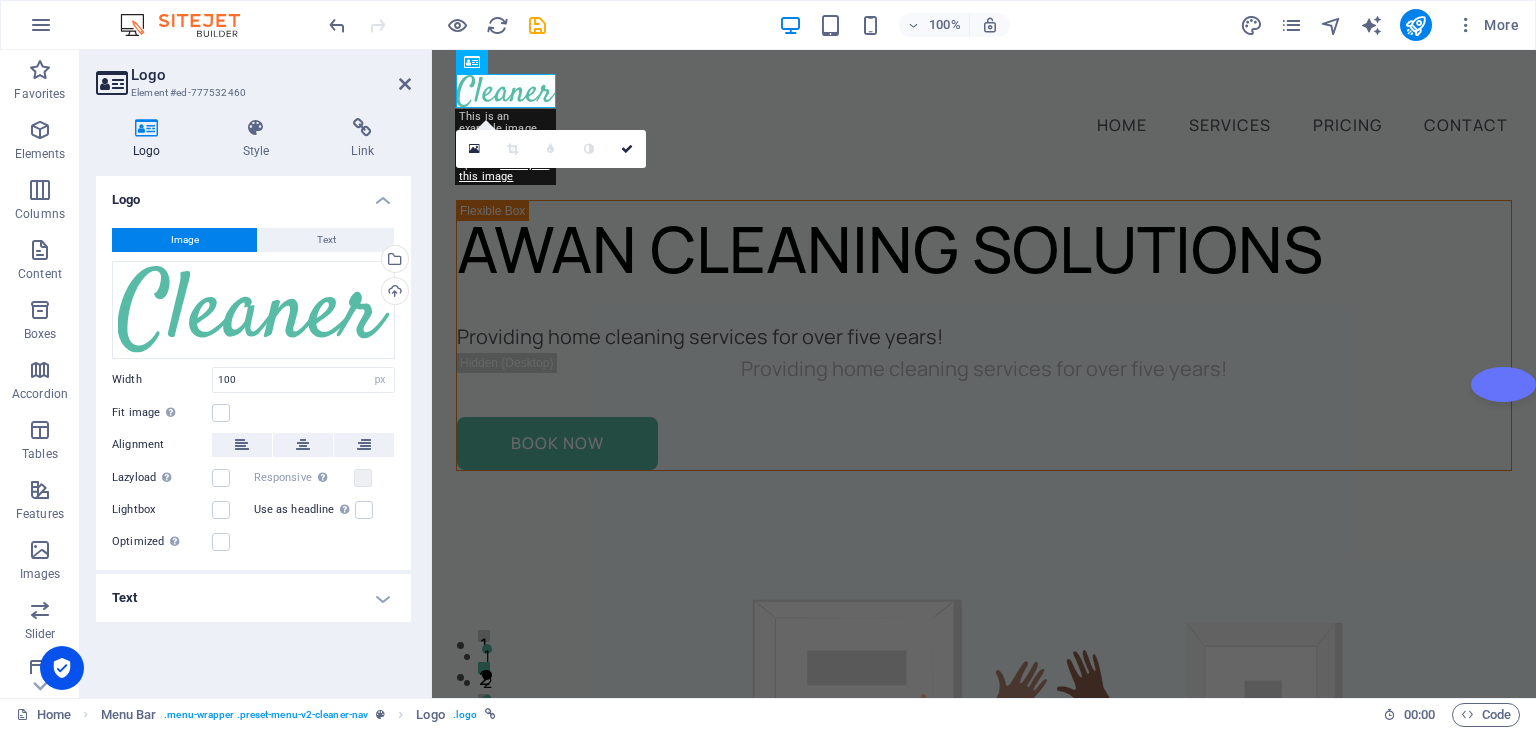 click on "Image" at bounding box center [184, 240] 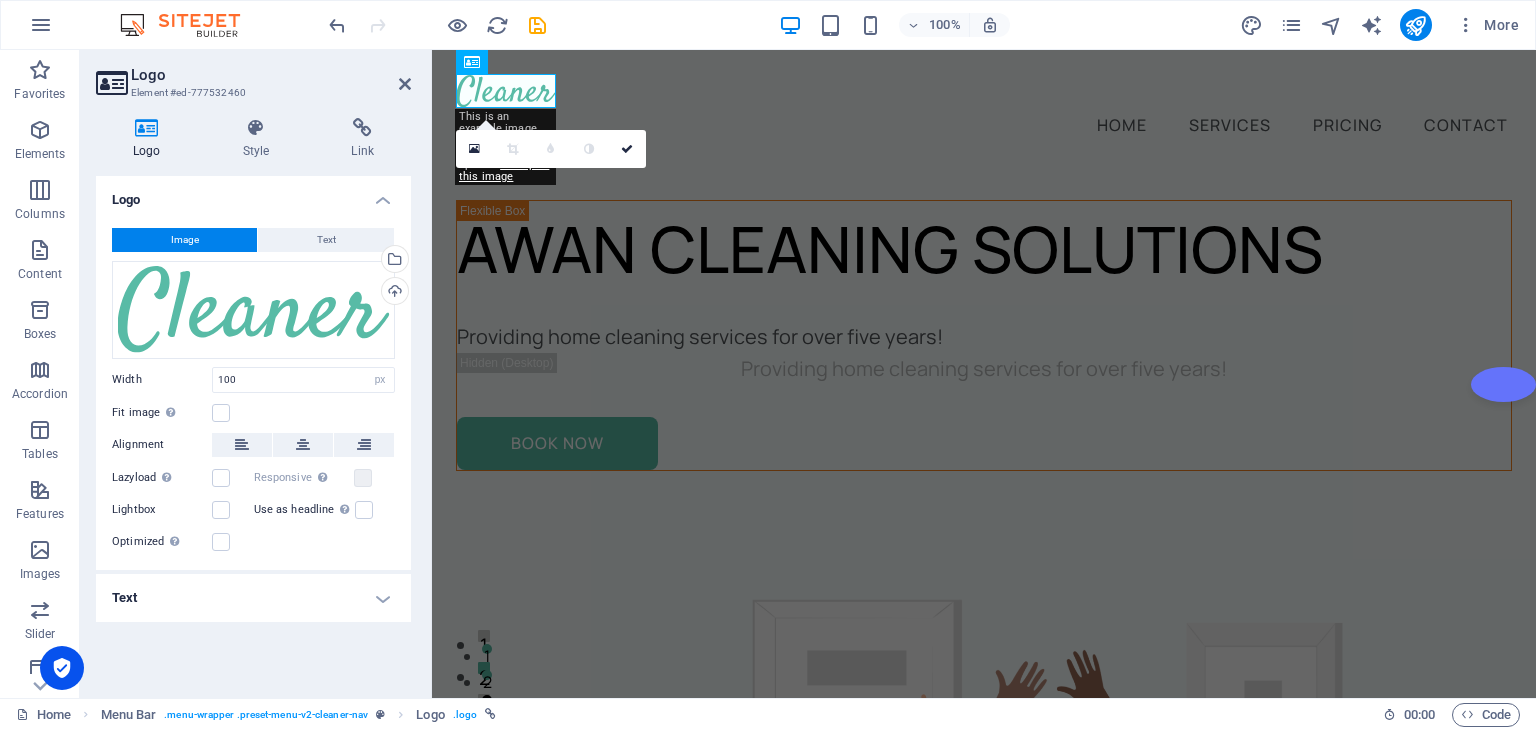 click on "Image" at bounding box center [185, 240] 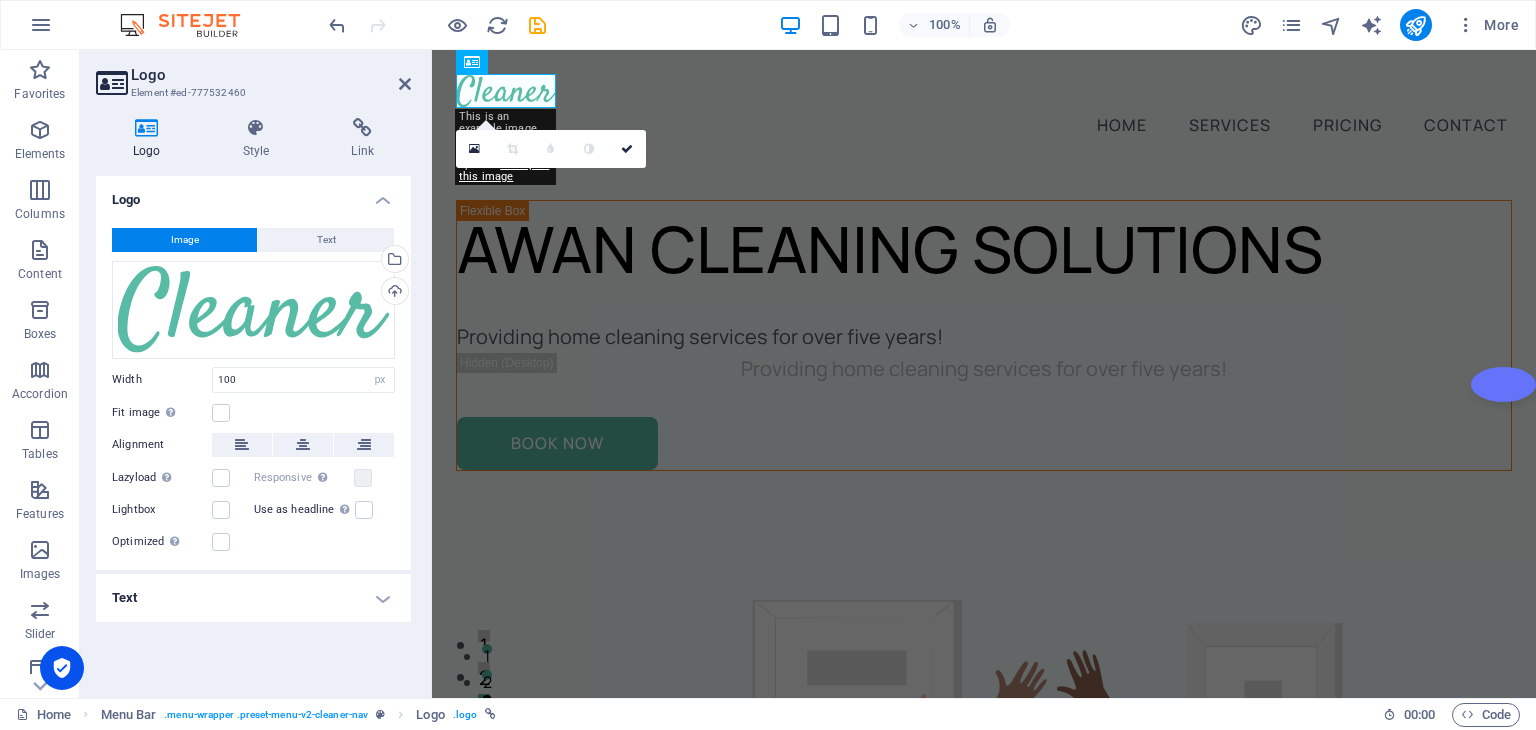 click on "Image" at bounding box center [185, 240] 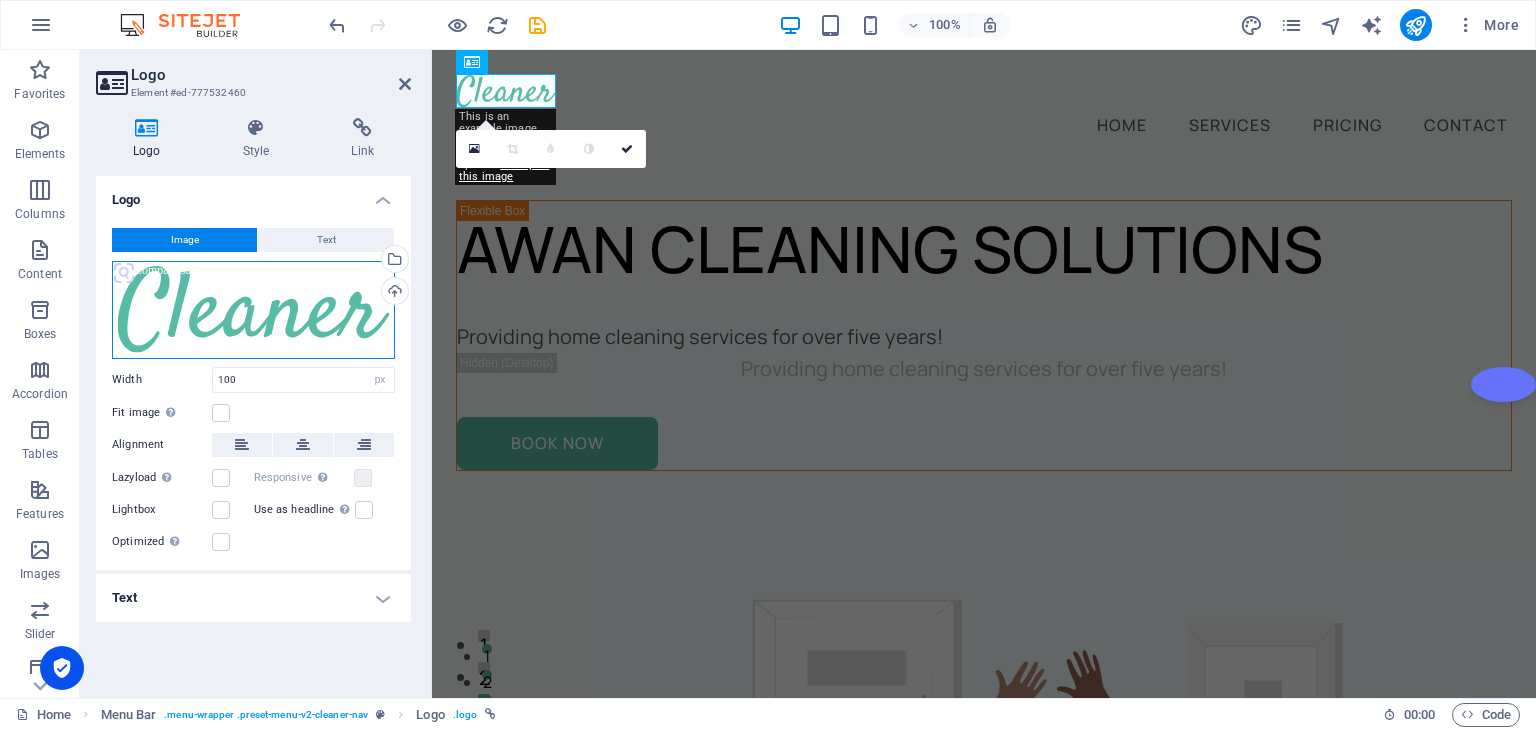click on "Drag files here, click to choose files or select files from Files or our free stock photos & videos" at bounding box center (253, 310) 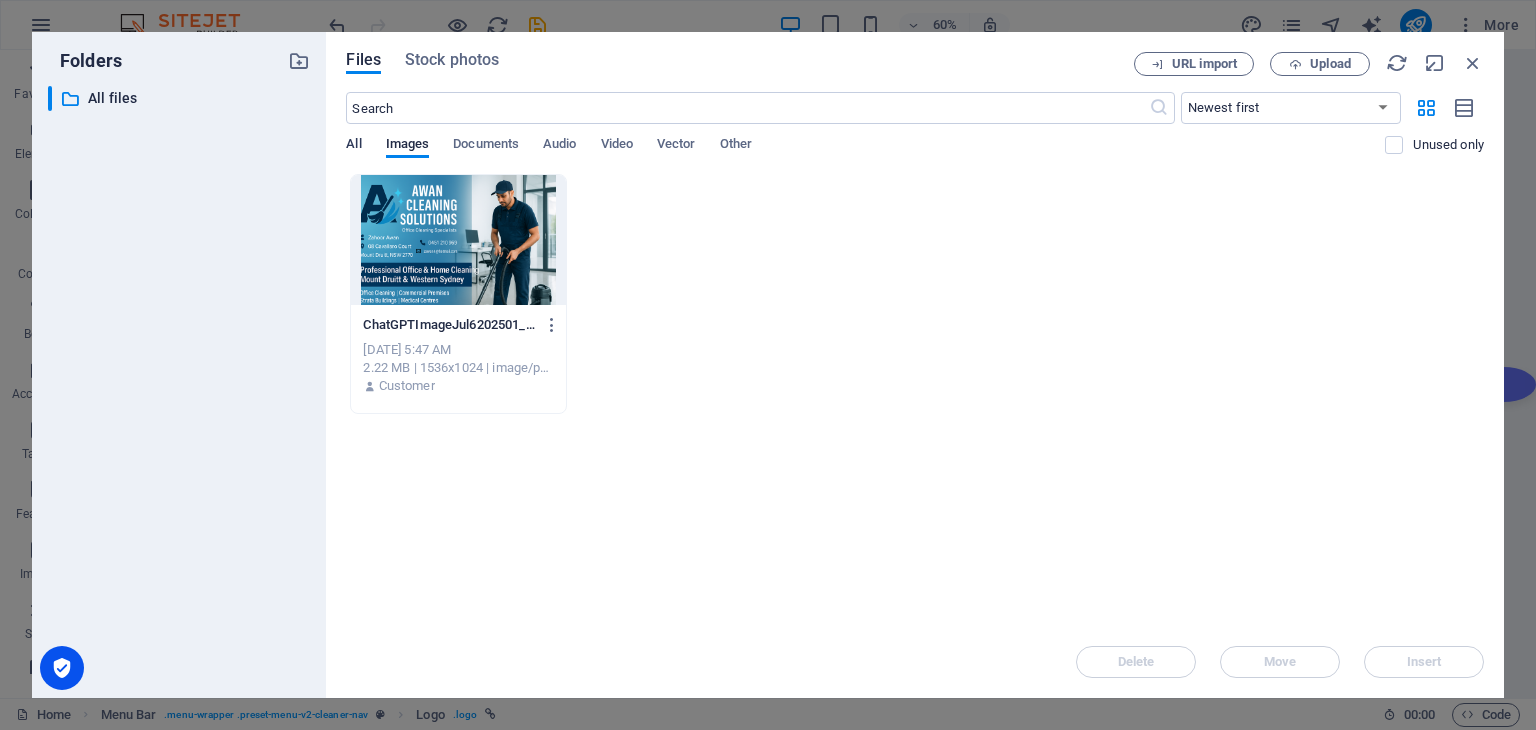 click on "All" at bounding box center (353, 146) 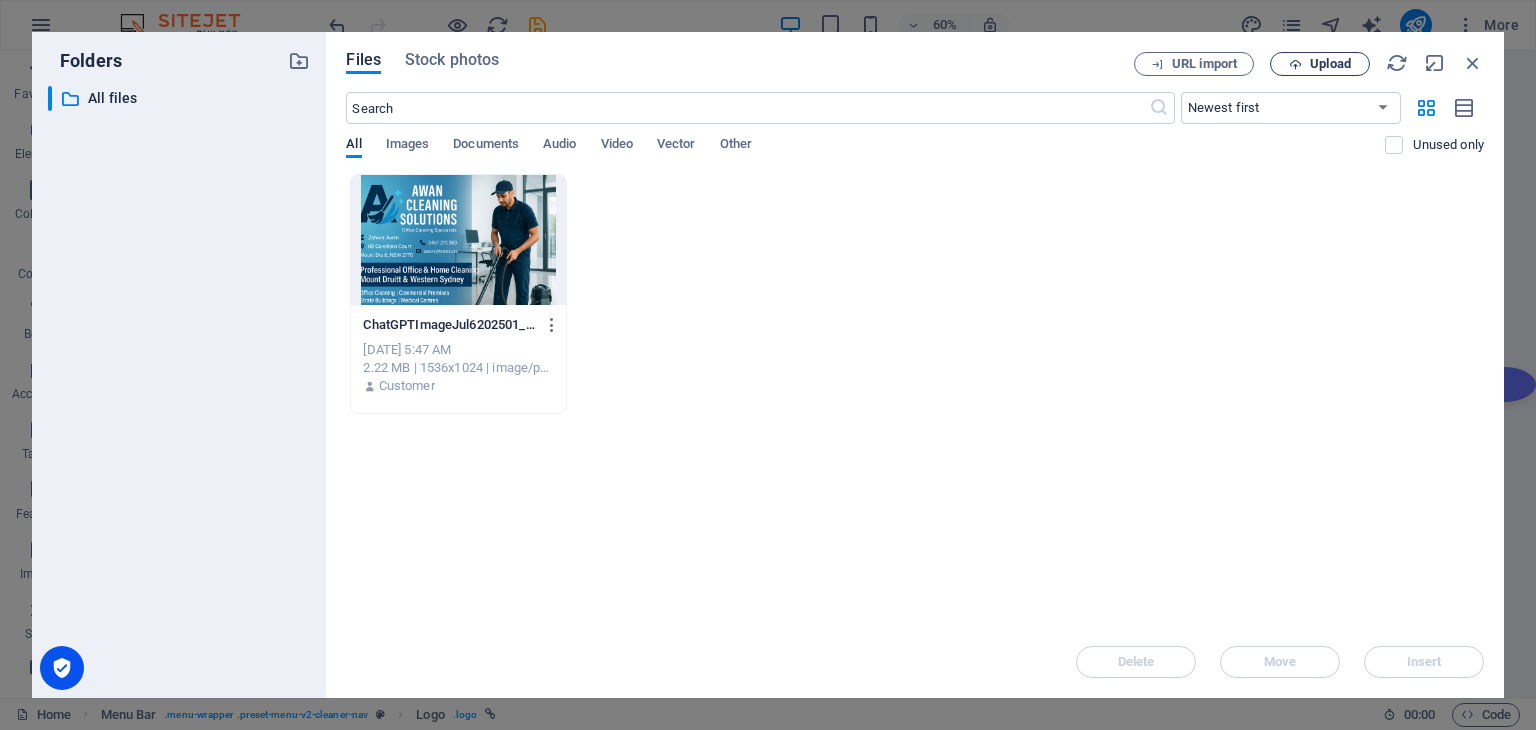 click on "Upload" at bounding box center (1320, 64) 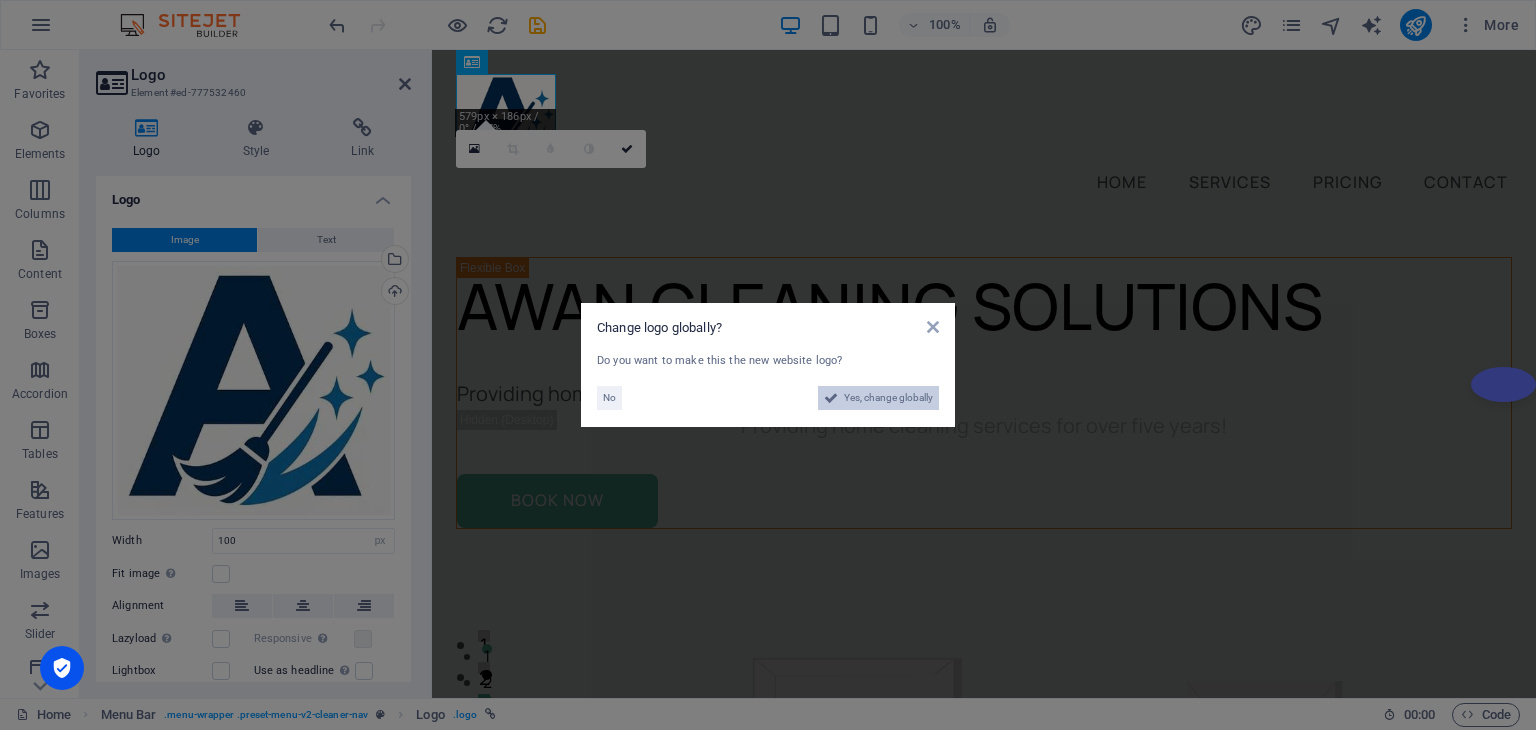 click on "Yes, change globally" at bounding box center [888, 398] 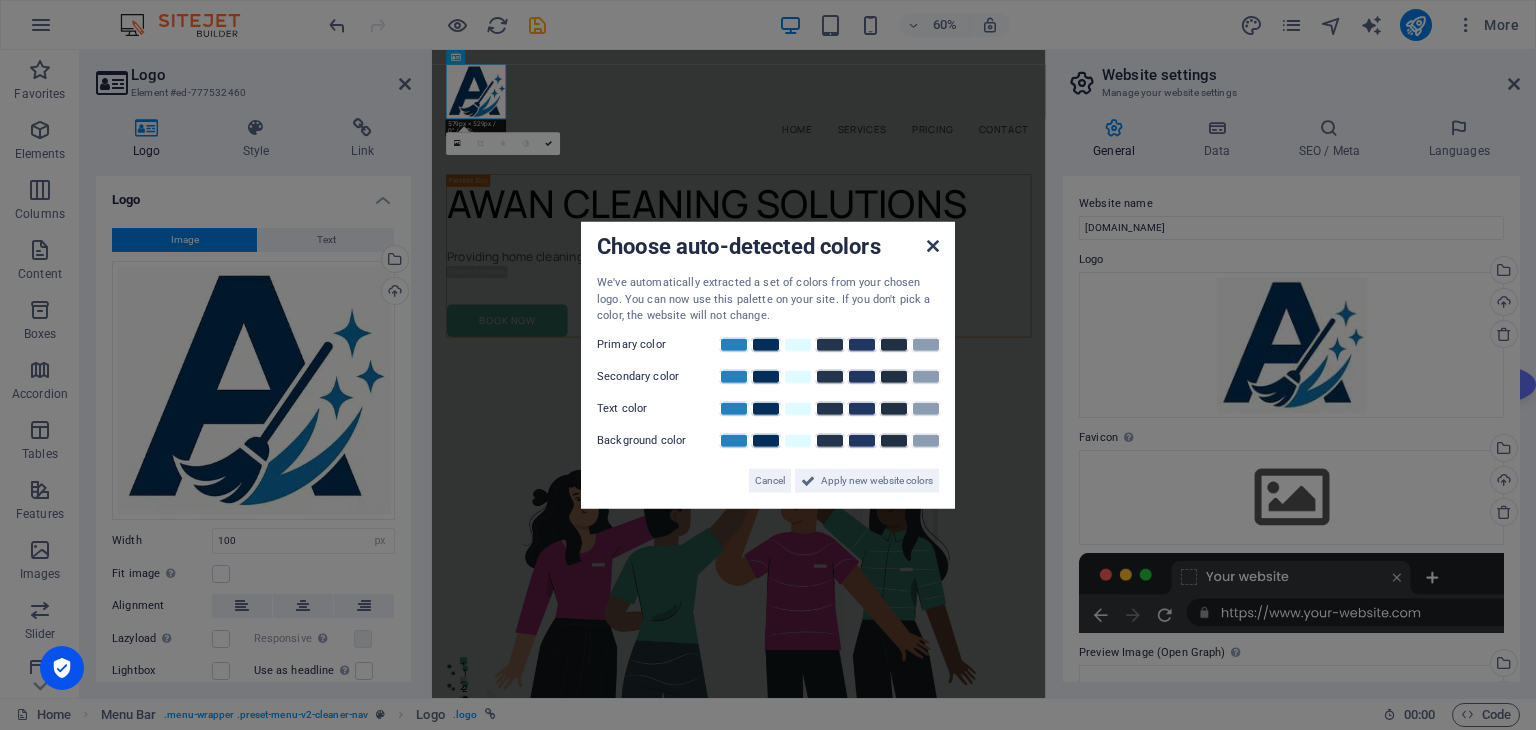 click at bounding box center (933, 246) 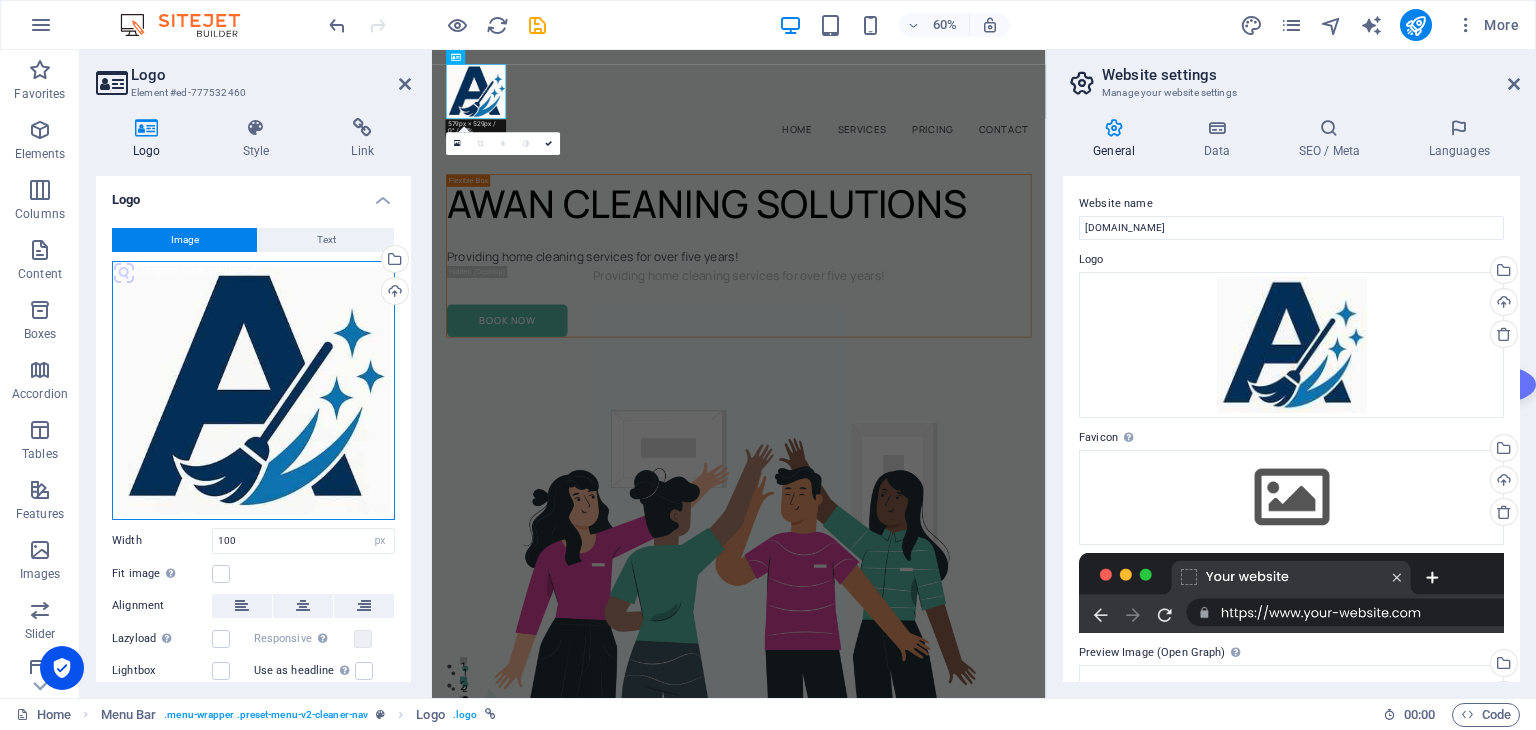 click on "Drag files here, click to choose files or select files from Files or our free stock photos & videos" at bounding box center [253, 390] 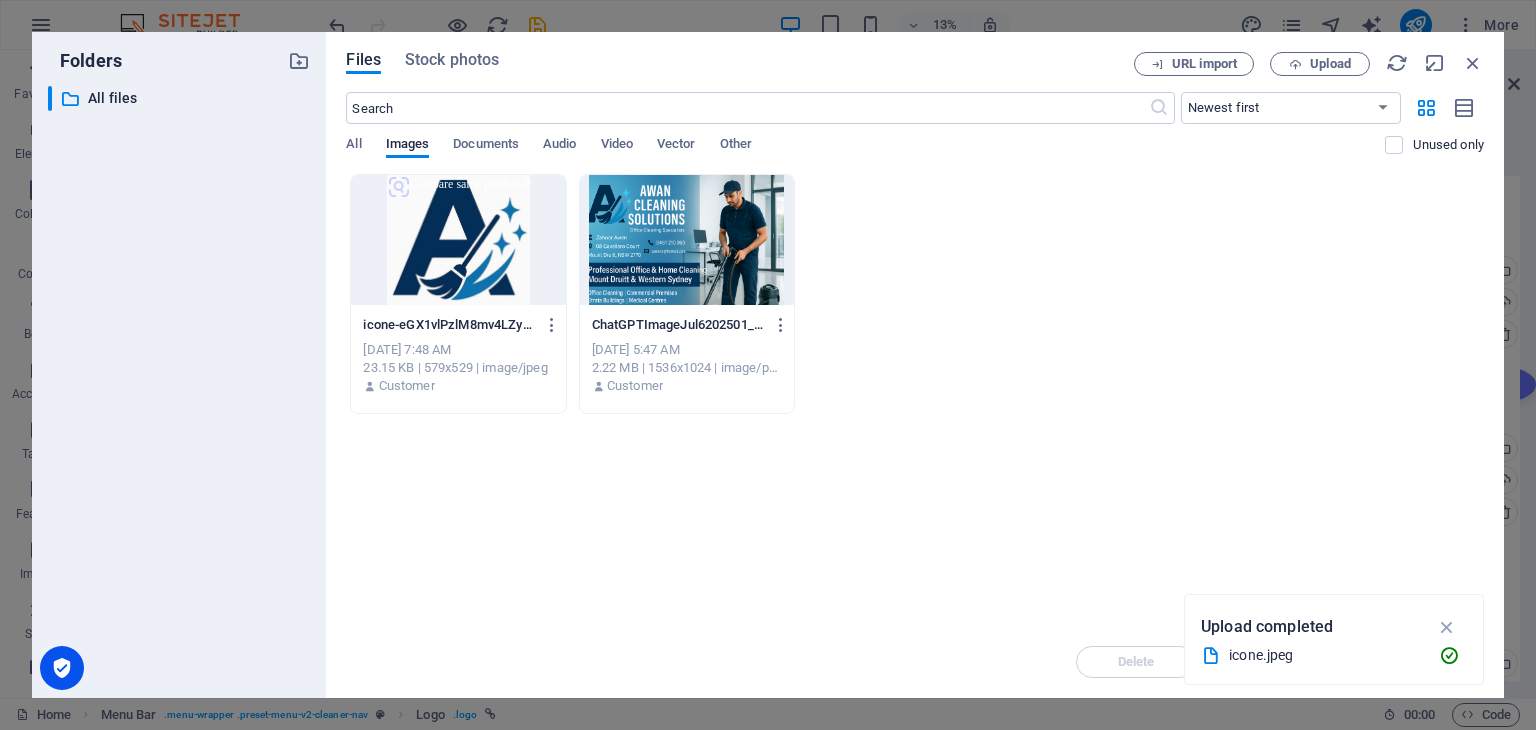 click at bounding box center [458, 240] 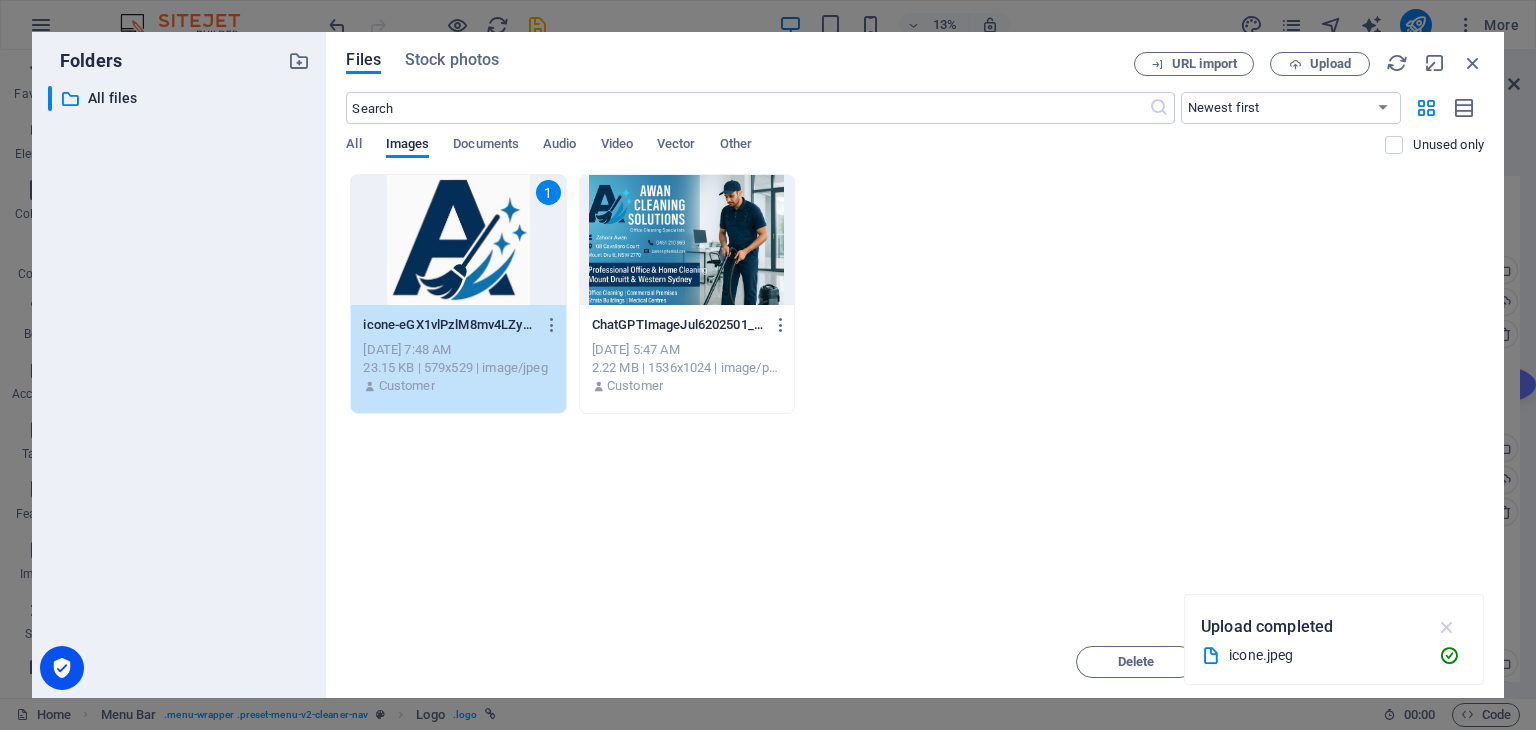 click at bounding box center (1447, 627) 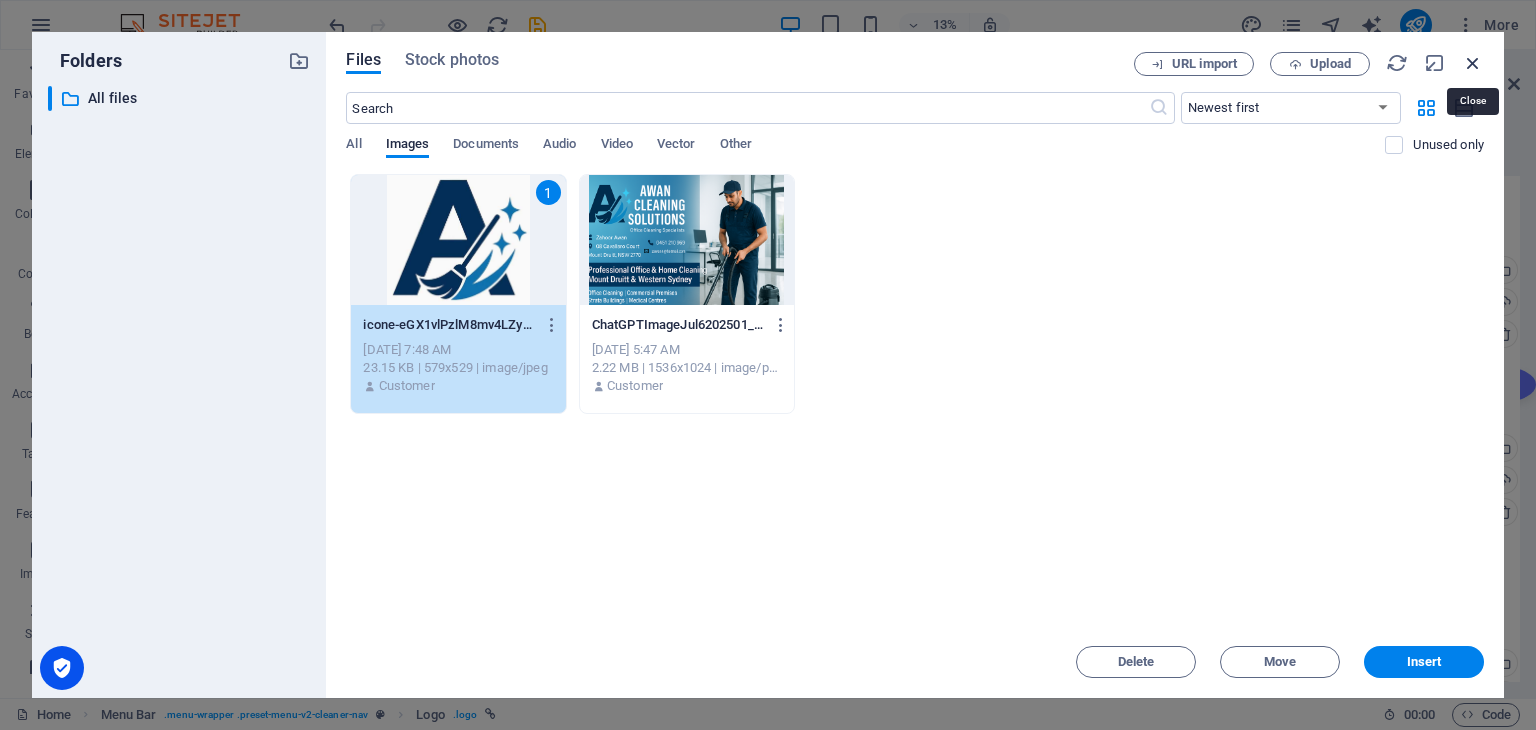 click at bounding box center (1473, 63) 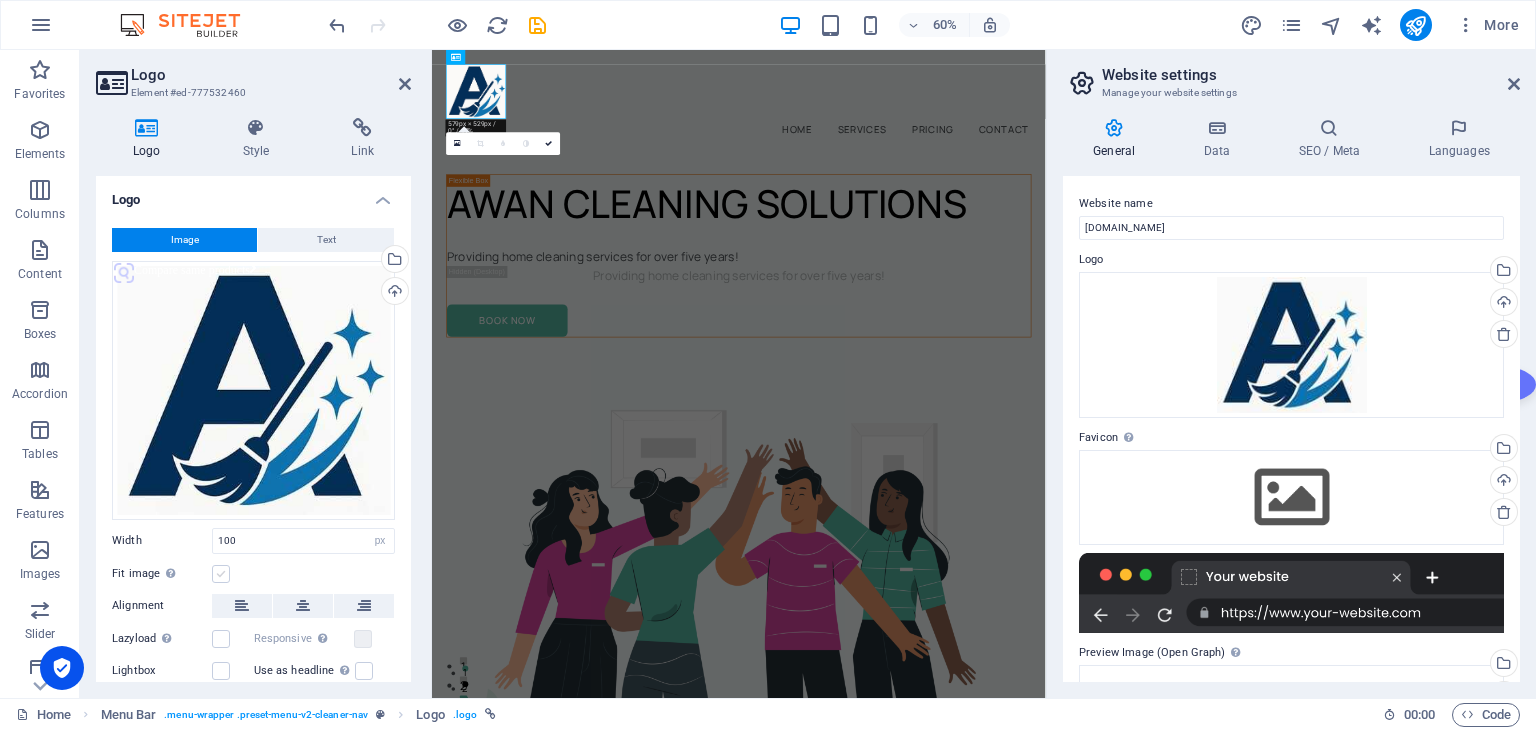 click at bounding box center [221, 574] 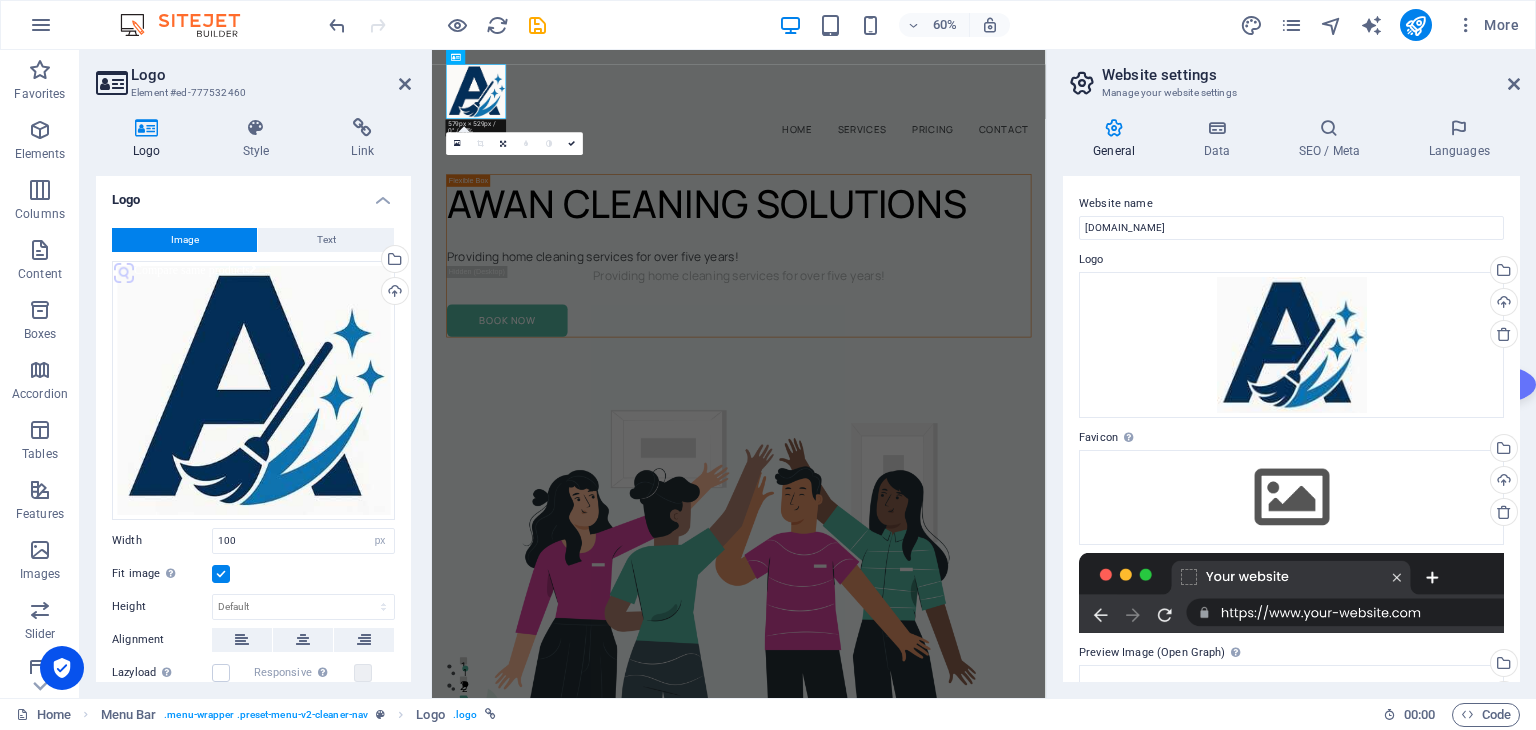 click at bounding box center (221, 574) 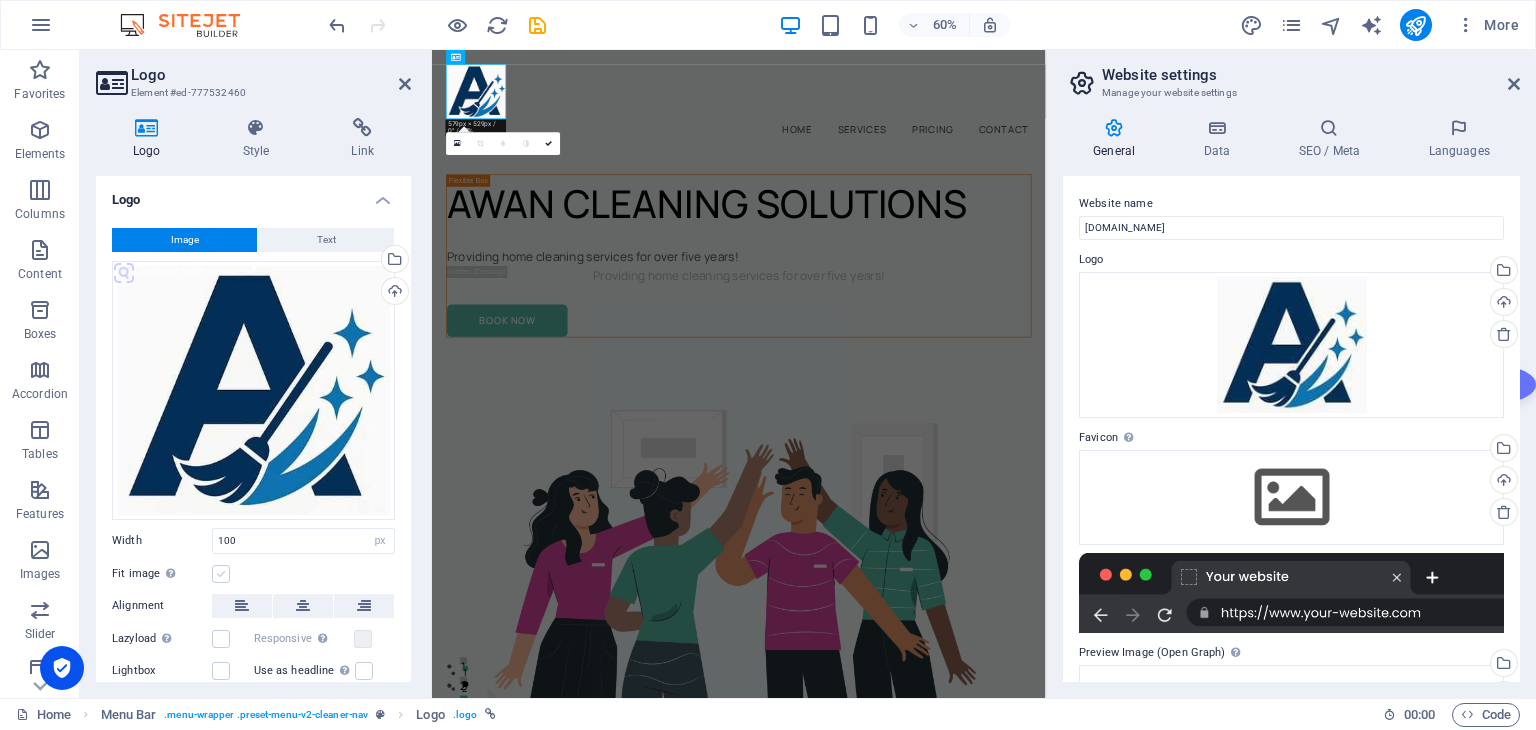 click at bounding box center [221, 574] 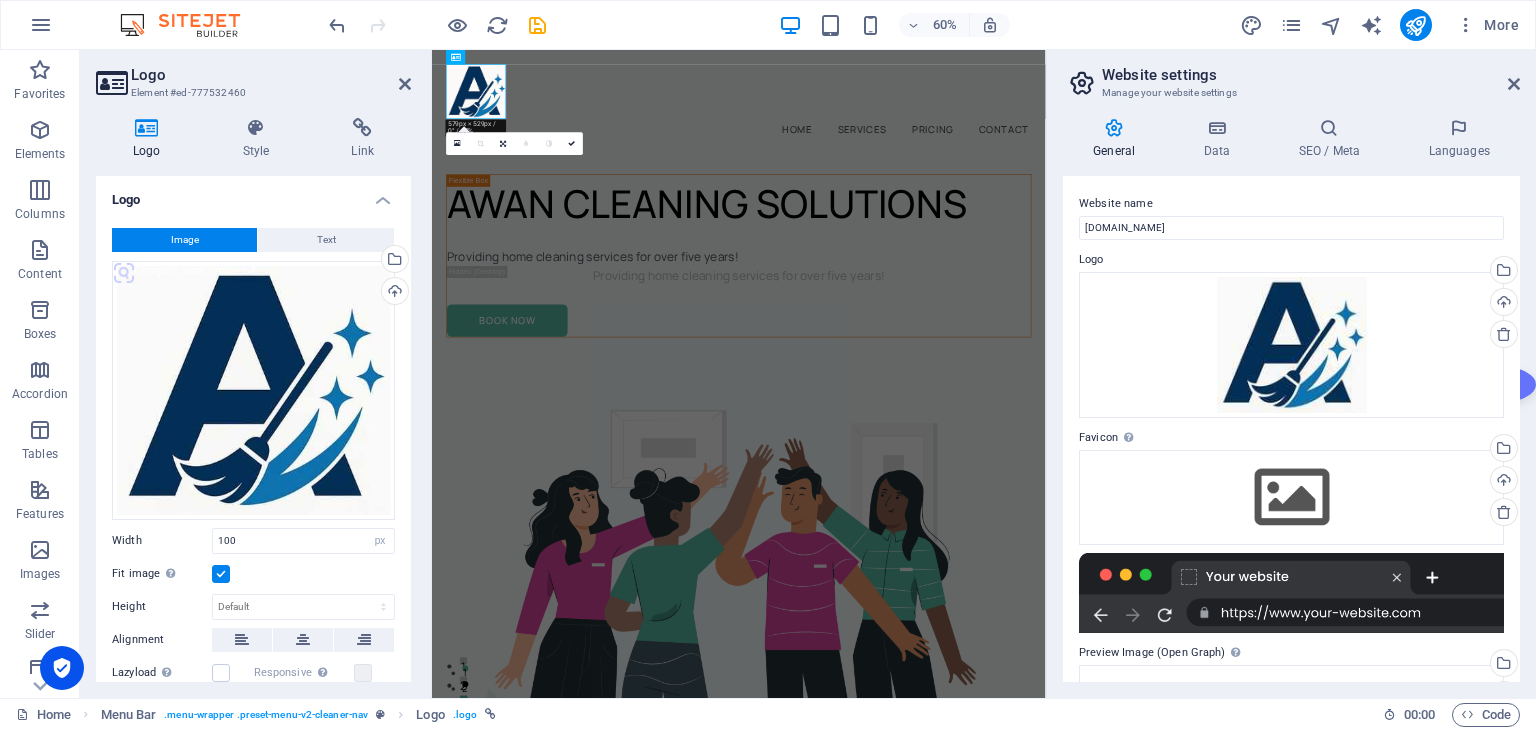 click at bounding box center (221, 574) 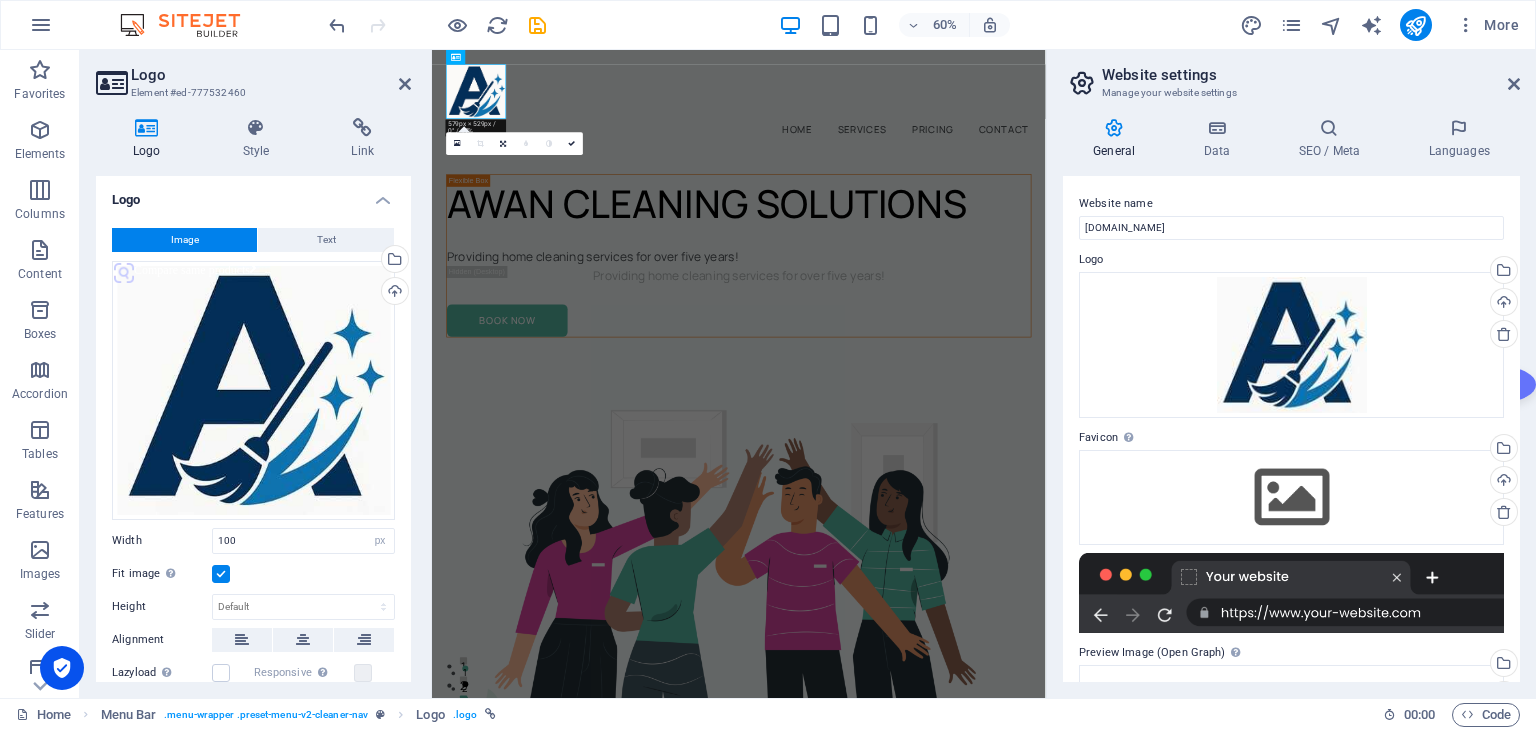 click on "Fit image Automatically fit image to a fixed width and height" at bounding box center (0, 0) 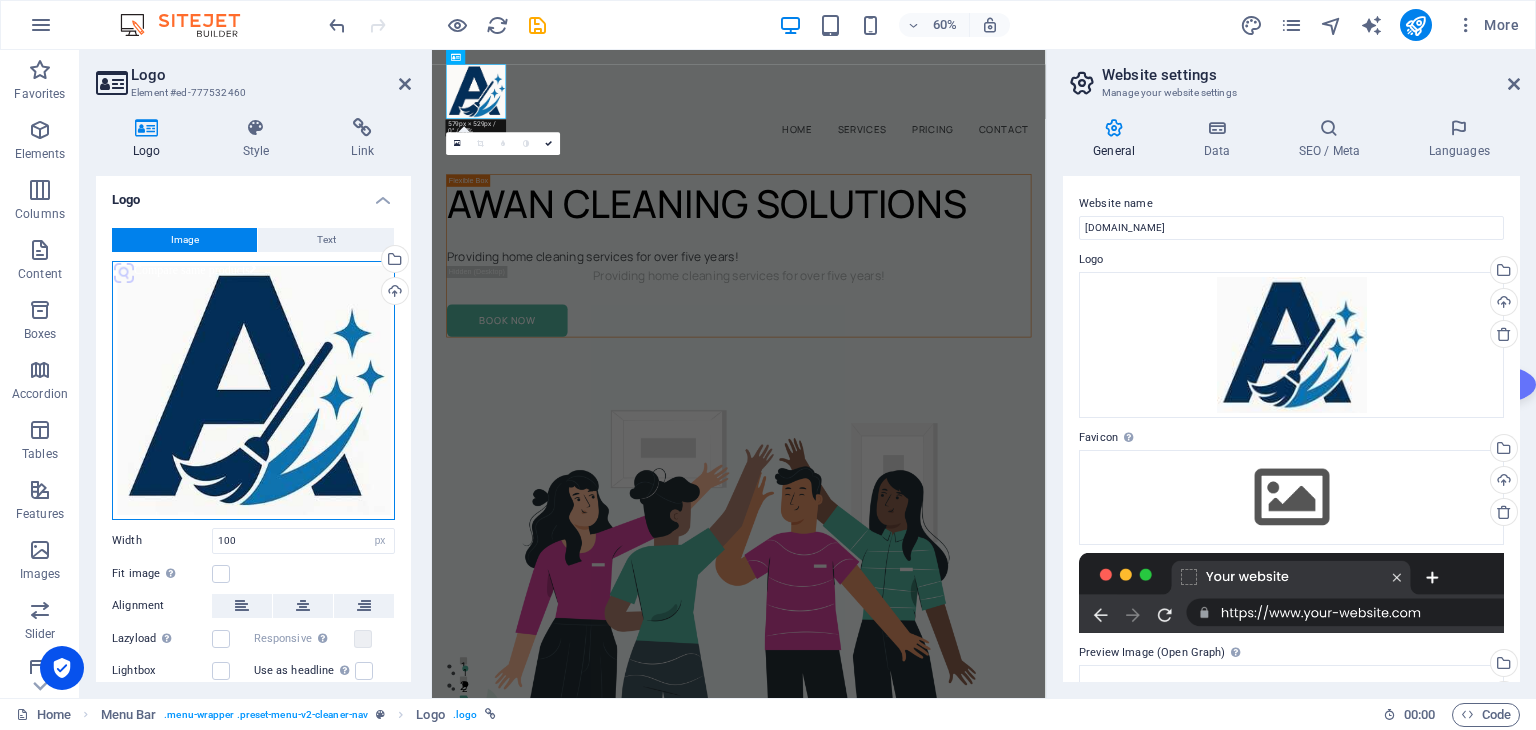 click on "Drag files here, click to choose files or select files from Files or our free stock photos & videos" at bounding box center (253, 390) 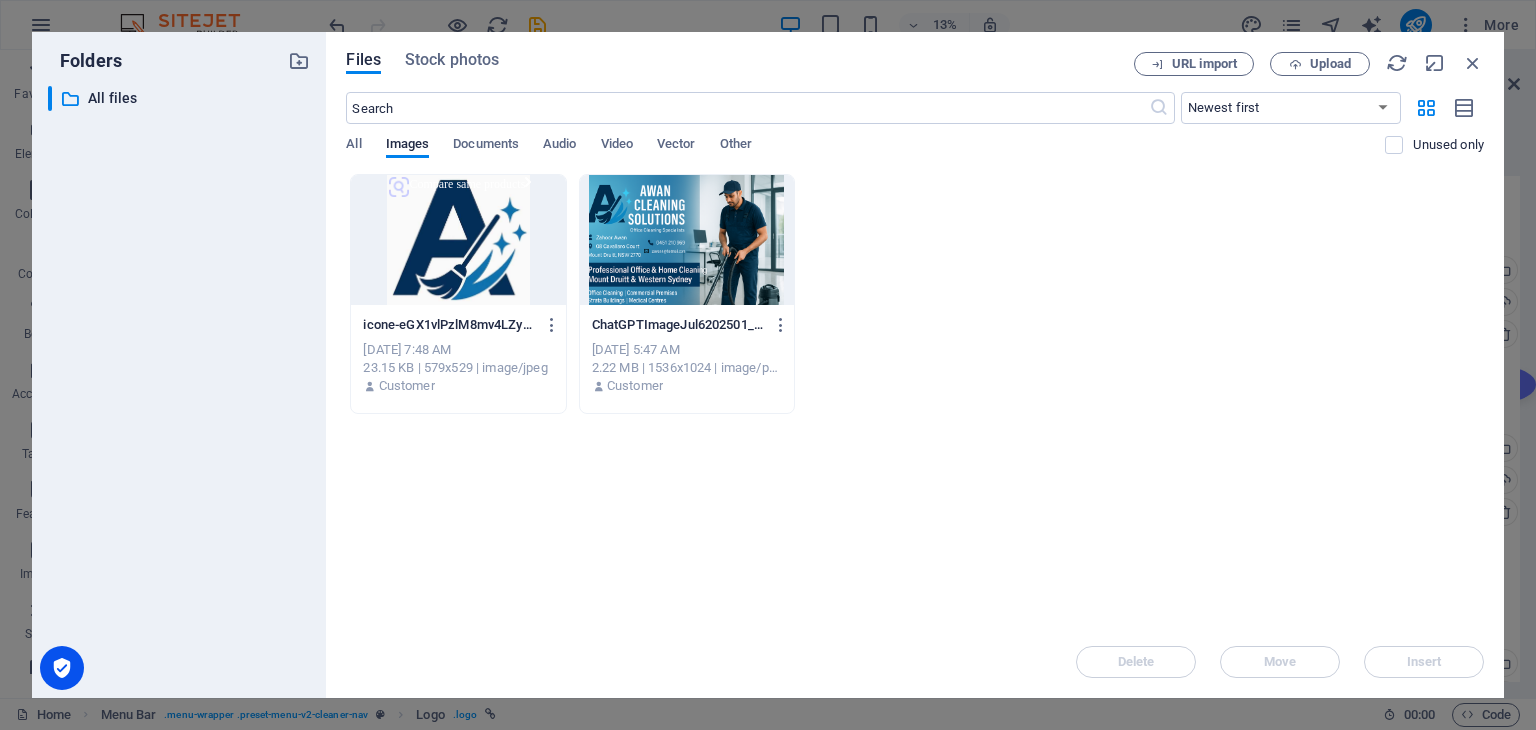 click at bounding box center (458, 240) 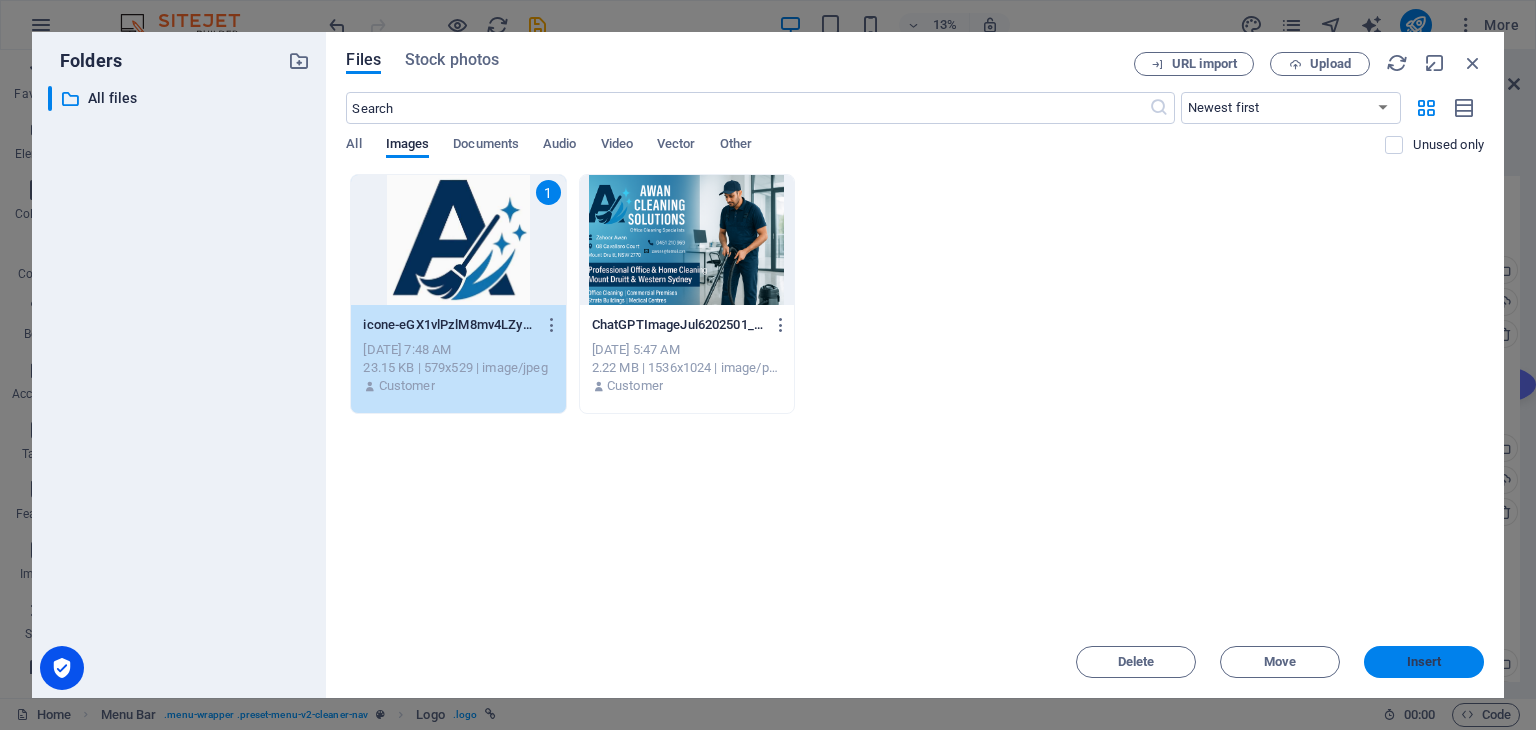 click on "Insert" at bounding box center (1424, 662) 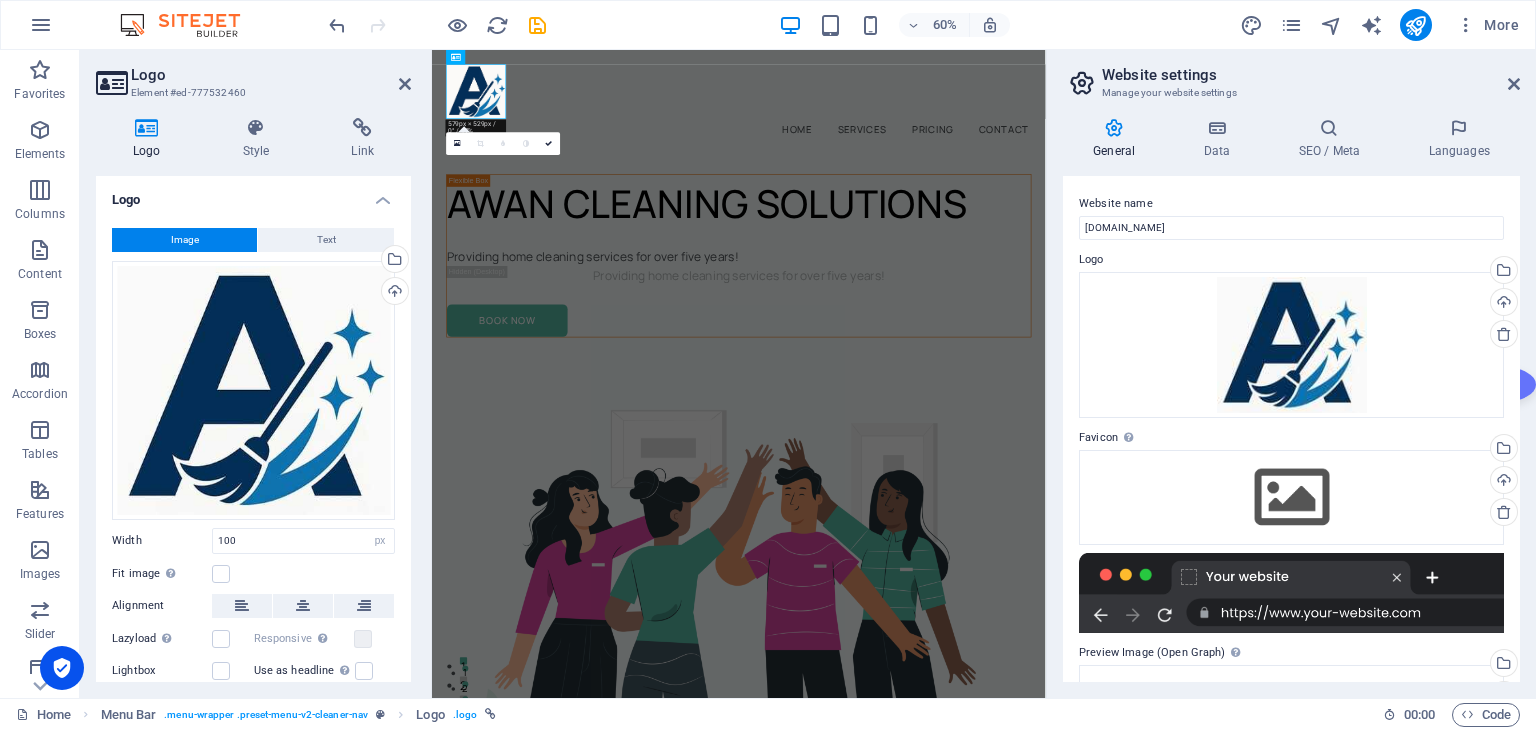 click on "Logo" at bounding box center (151, 139) 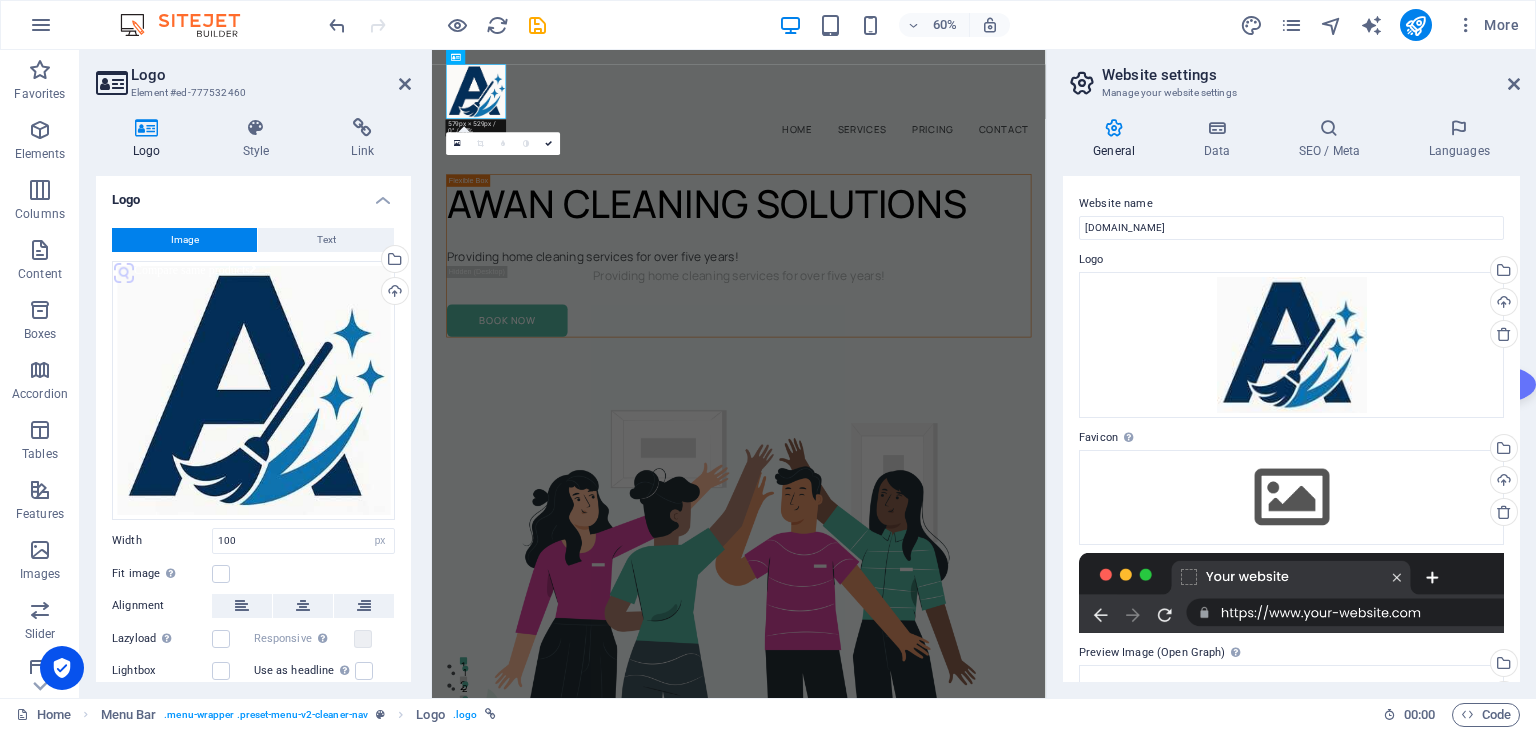 scroll, scrollTop: 96, scrollLeft: 0, axis: vertical 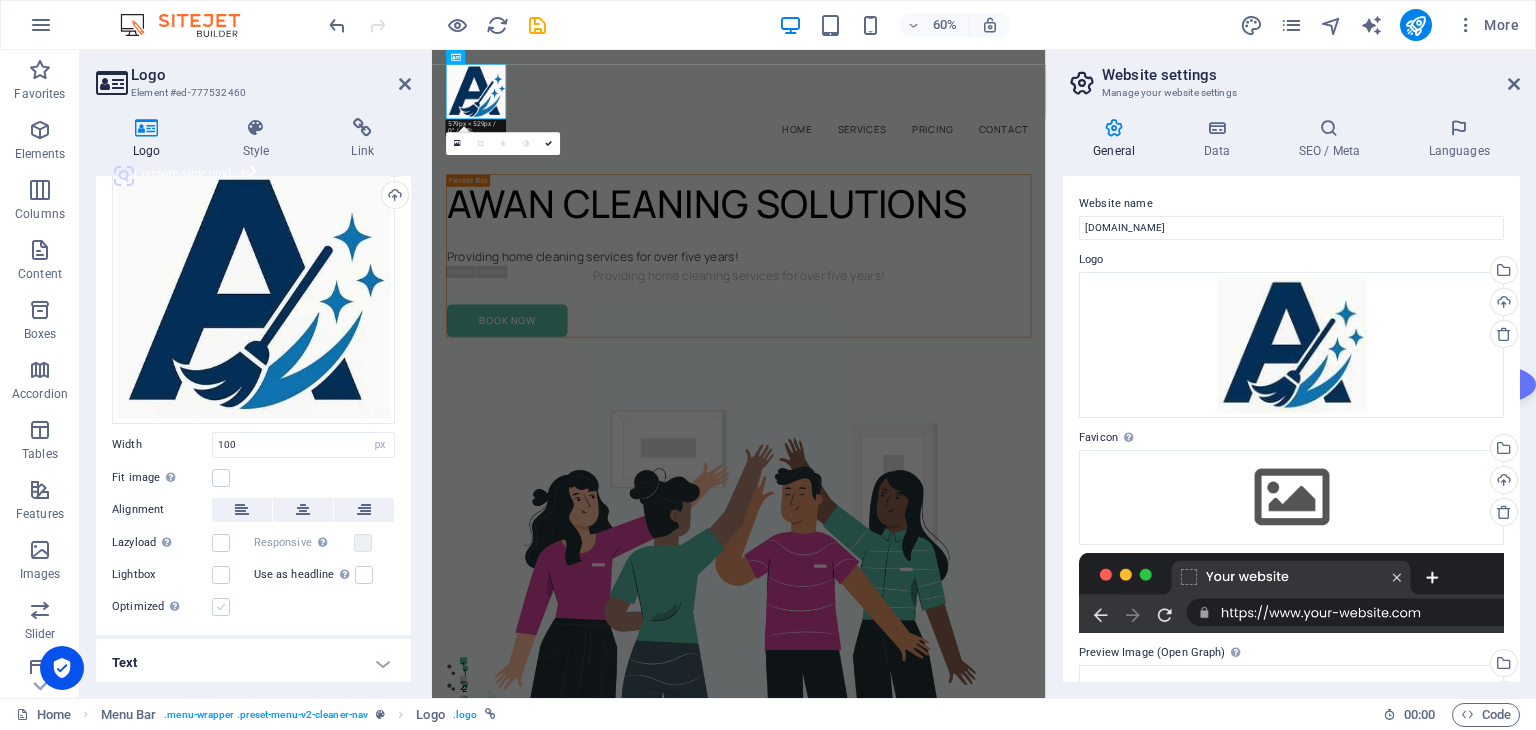 click at bounding box center [221, 607] 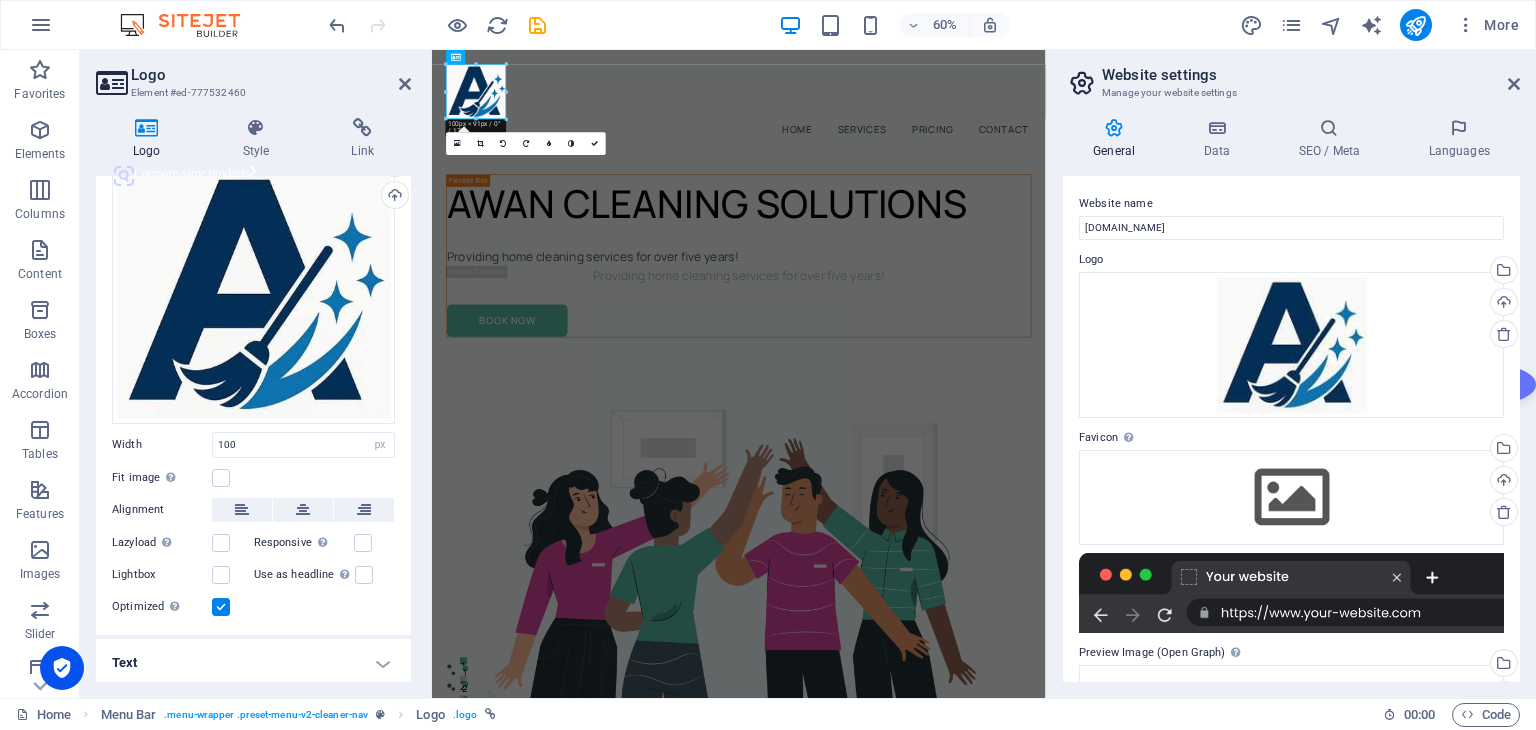 click at bounding box center (221, 607) 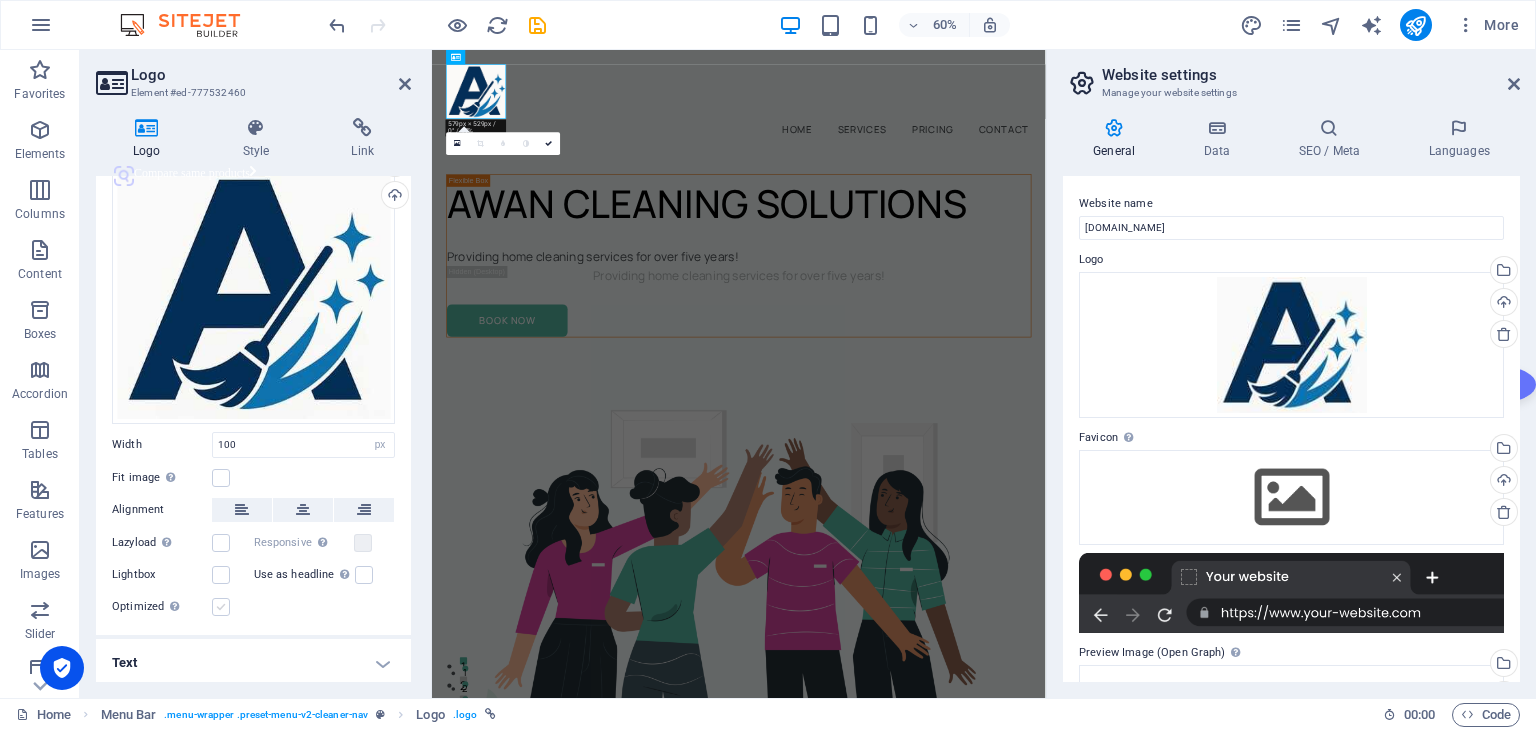 click at bounding box center (221, 607) 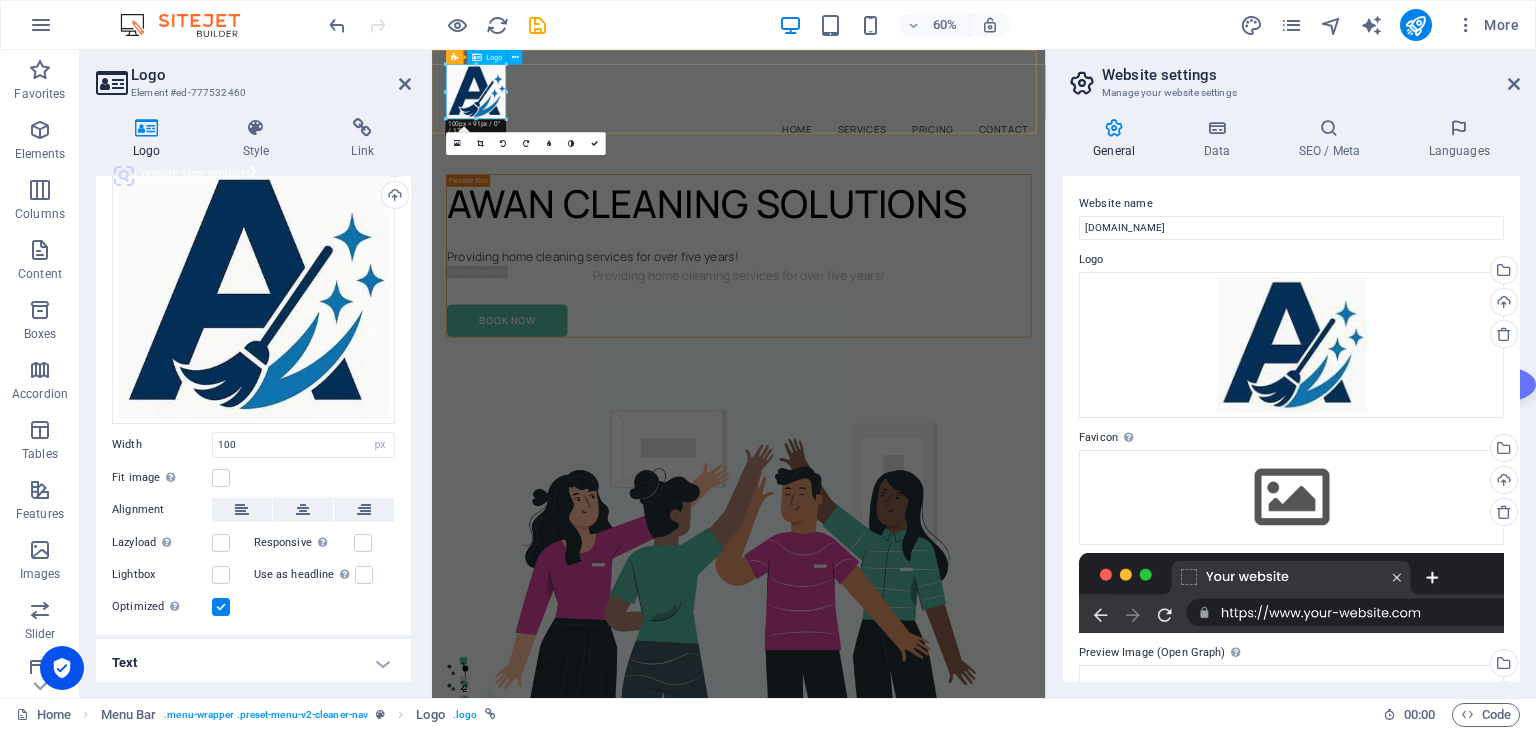 click at bounding box center (943, 119) 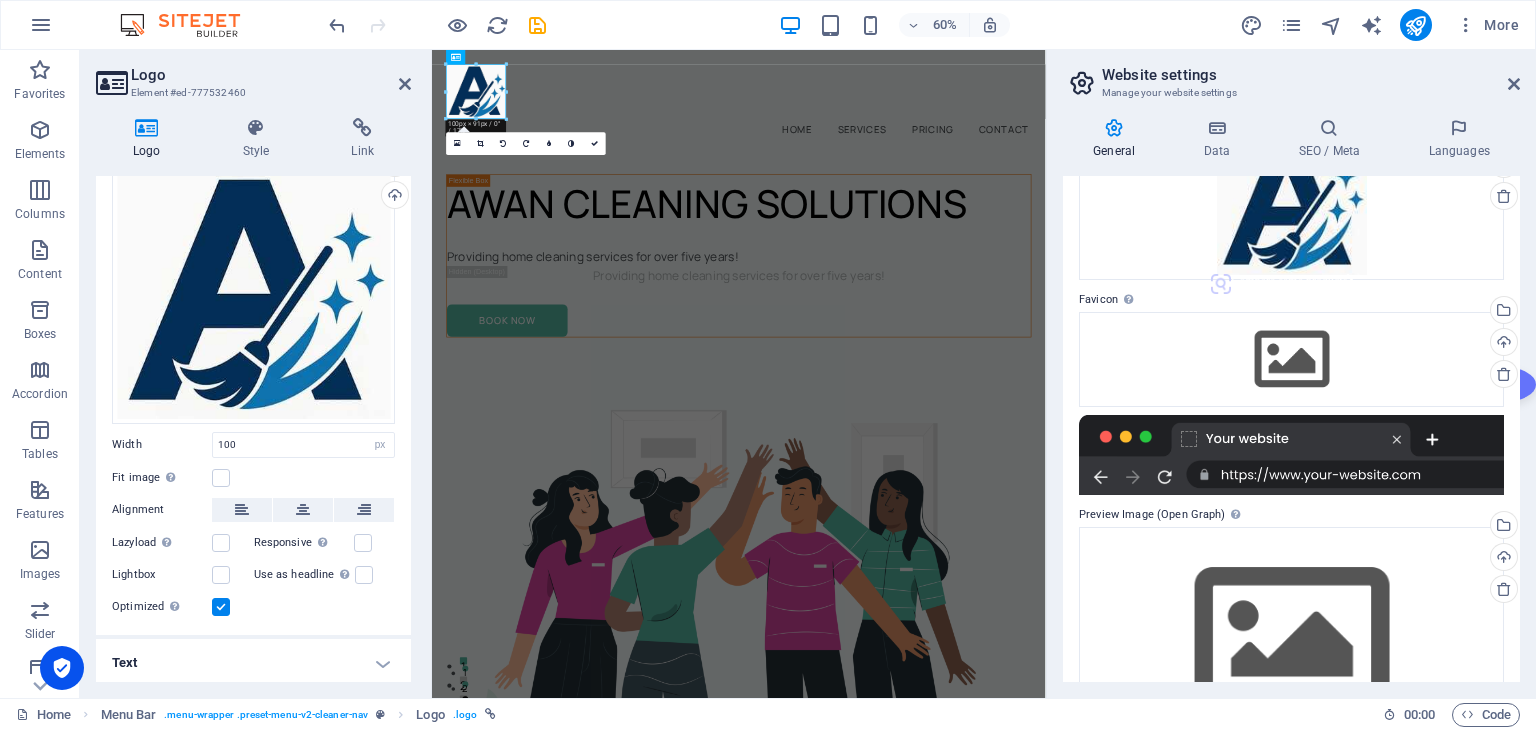scroll, scrollTop: 144, scrollLeft: 0, axis: vertical 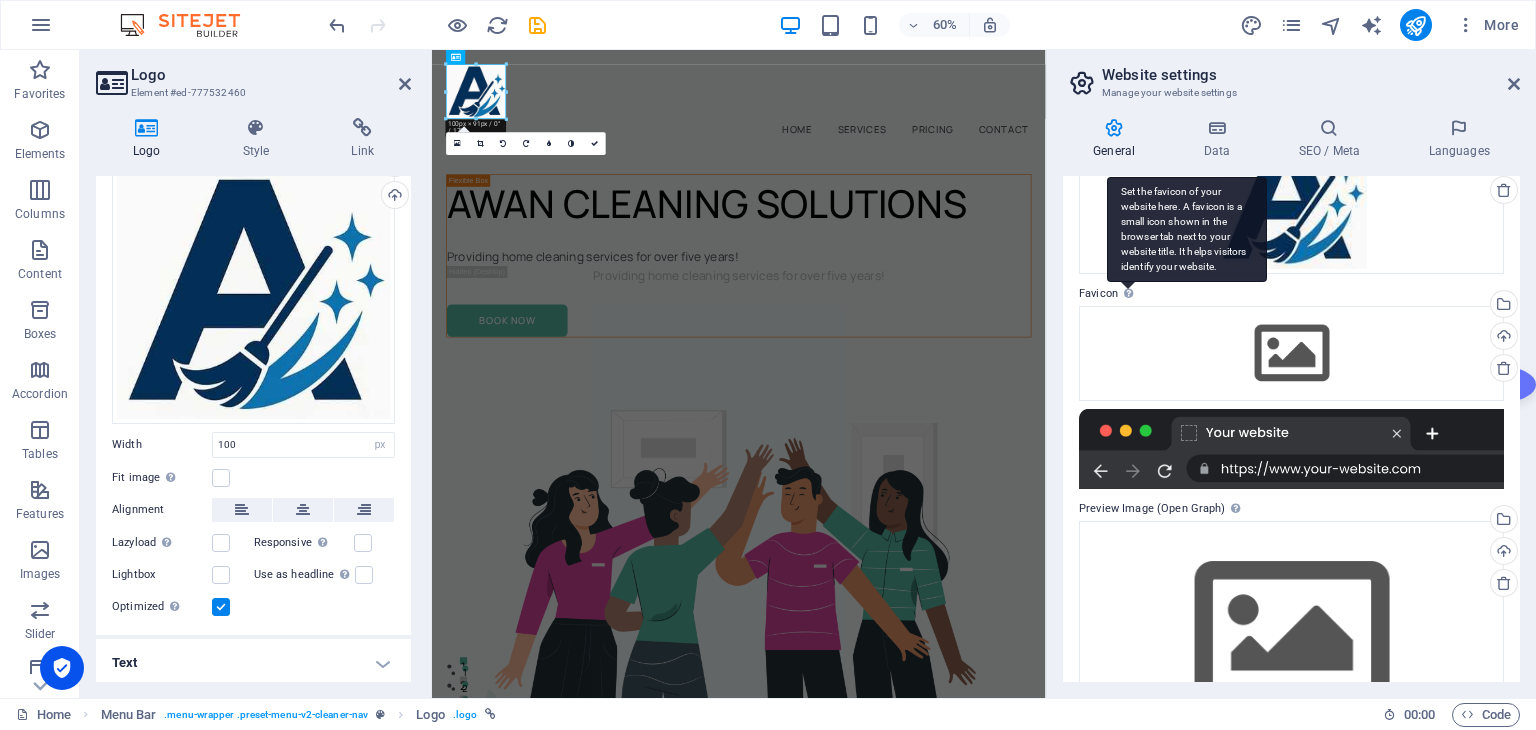 drag, startPoint x: 1067, startPoint y: 290, endPoint x: 1120, endPoint y: 297, distance: 53.460266 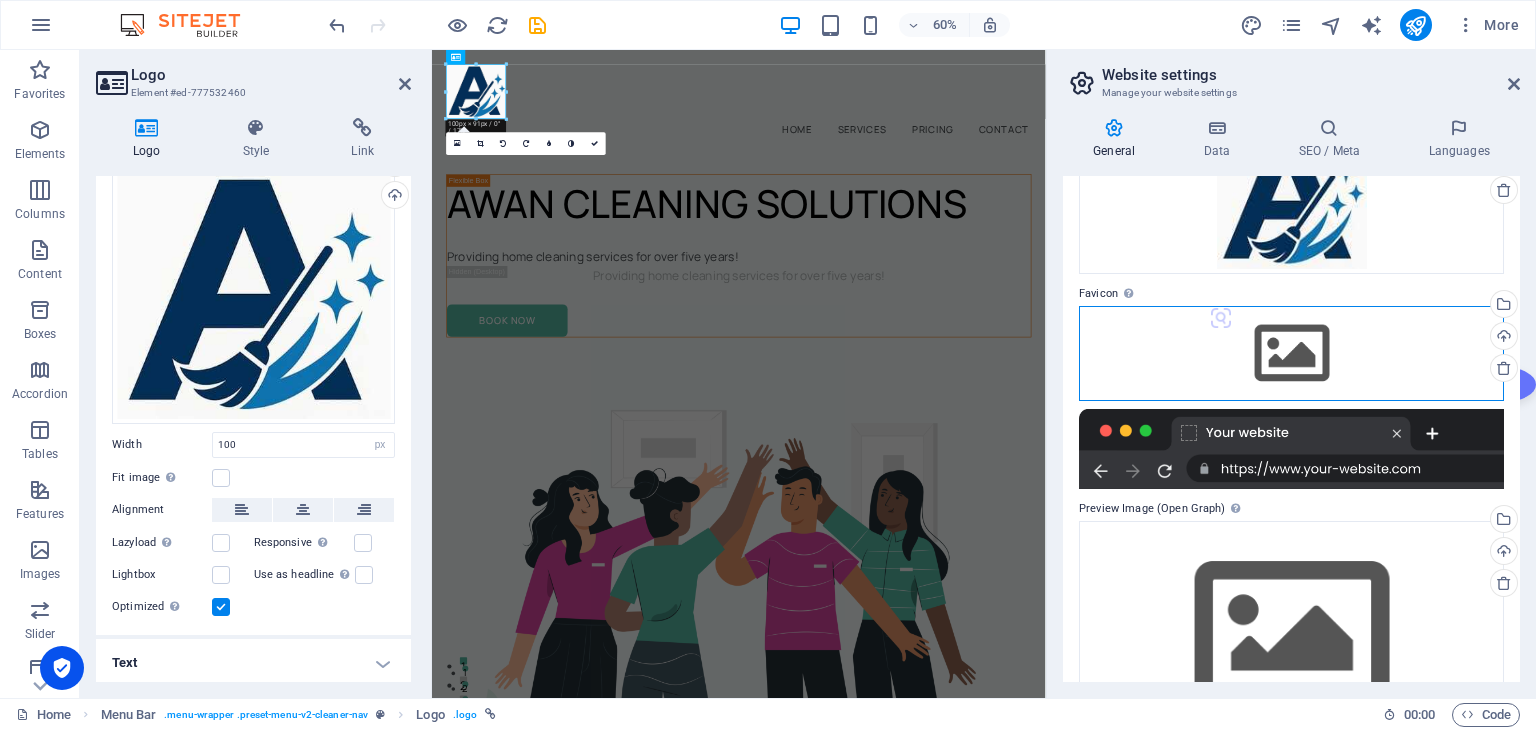 click on "Drag files here, click to choose files or select files from Files or our free stock photos & videos" at bounding box center (1291, 353) 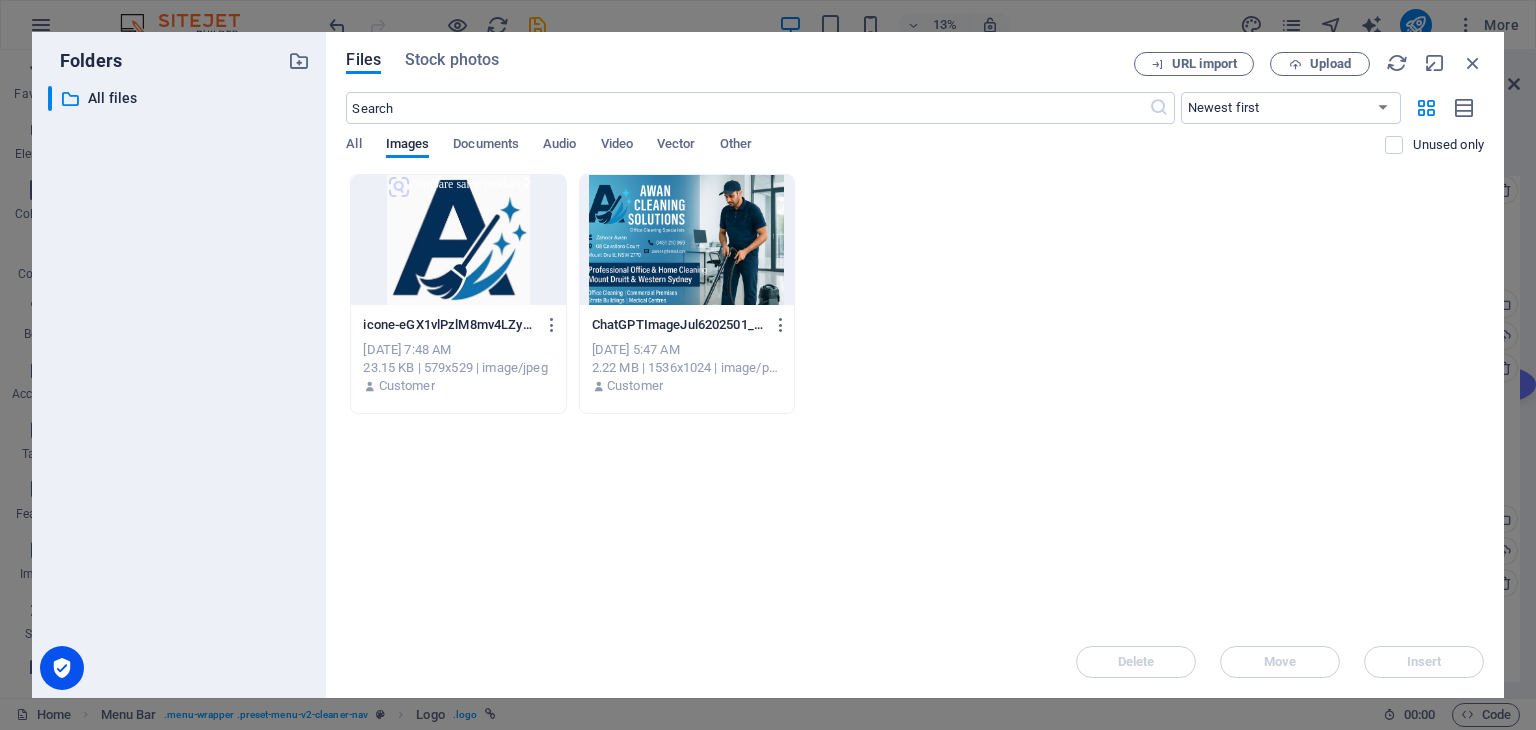 click at bounding box center [458, 240] 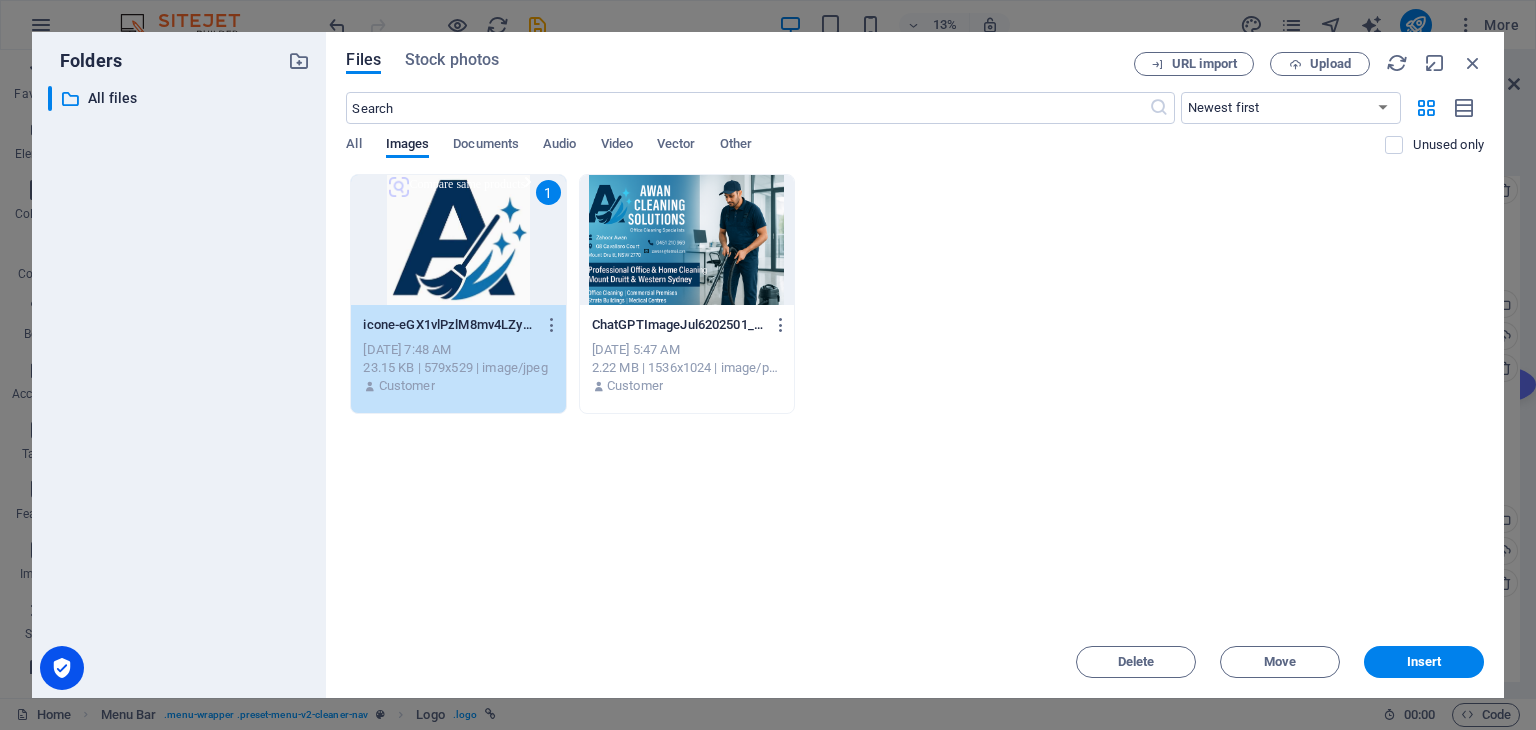 click on "1" at bounding box center (458, 240) 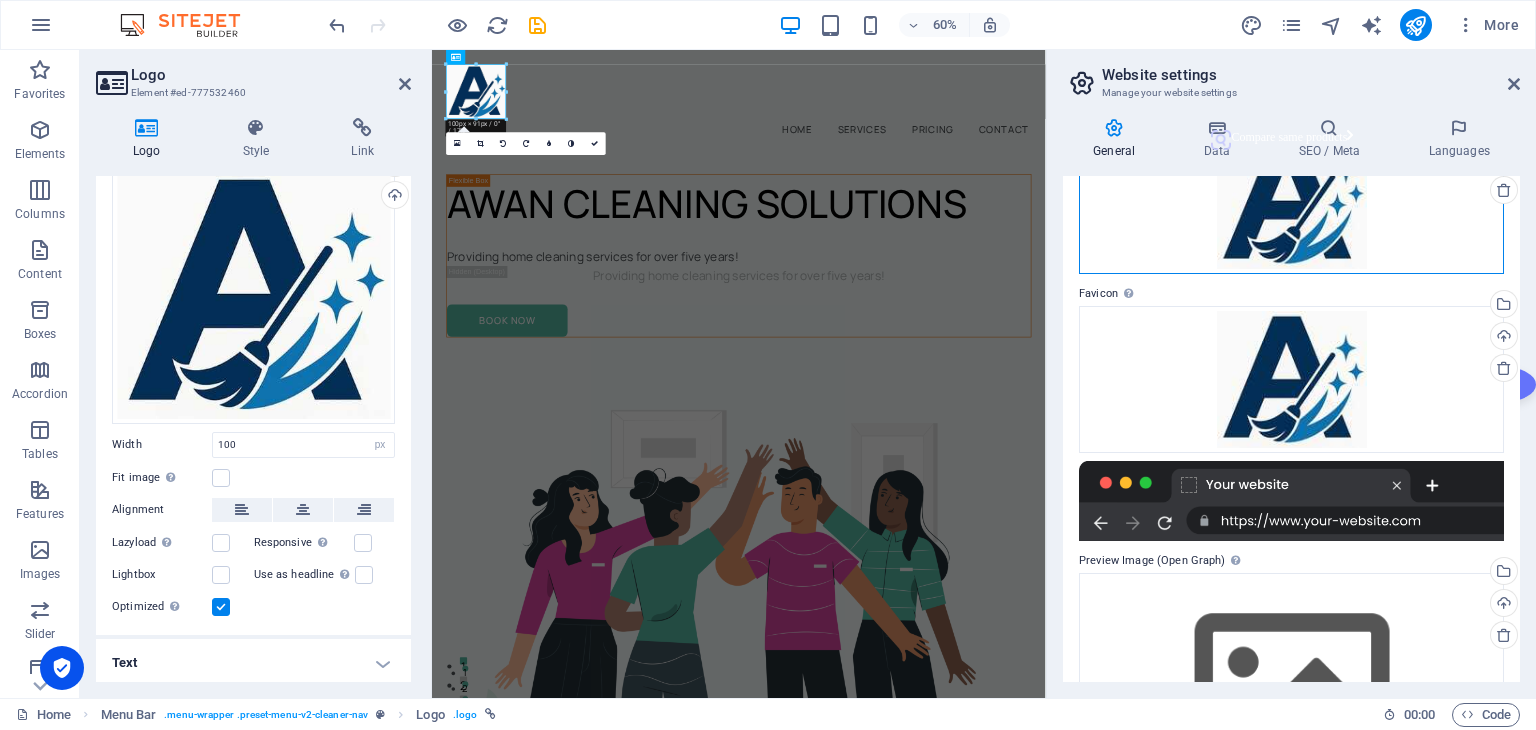 click on "Drag files here, click to choose files or select files from Files or our free stock photos & videos" at bounding box center [1291, 201] 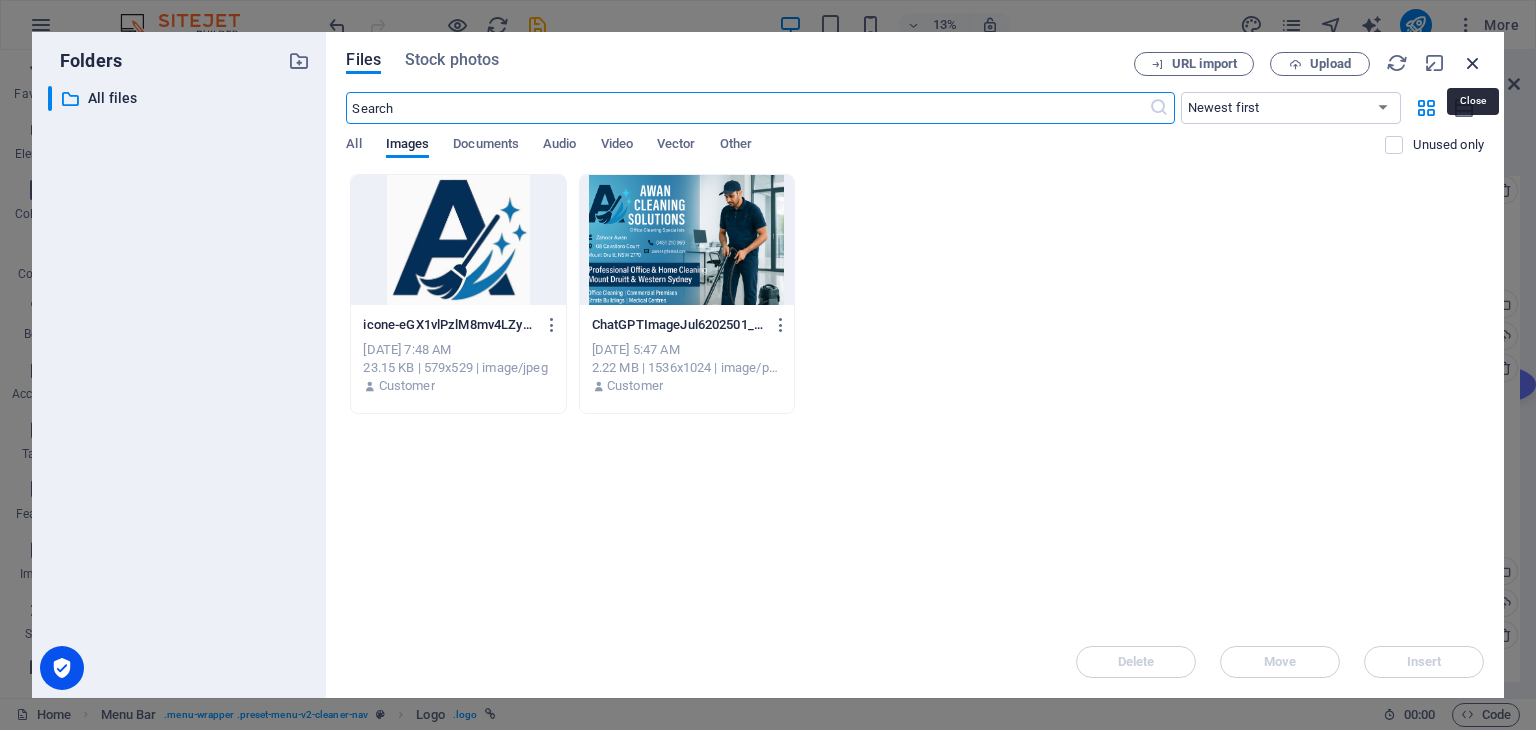 click at bounding box center [1473, 63] 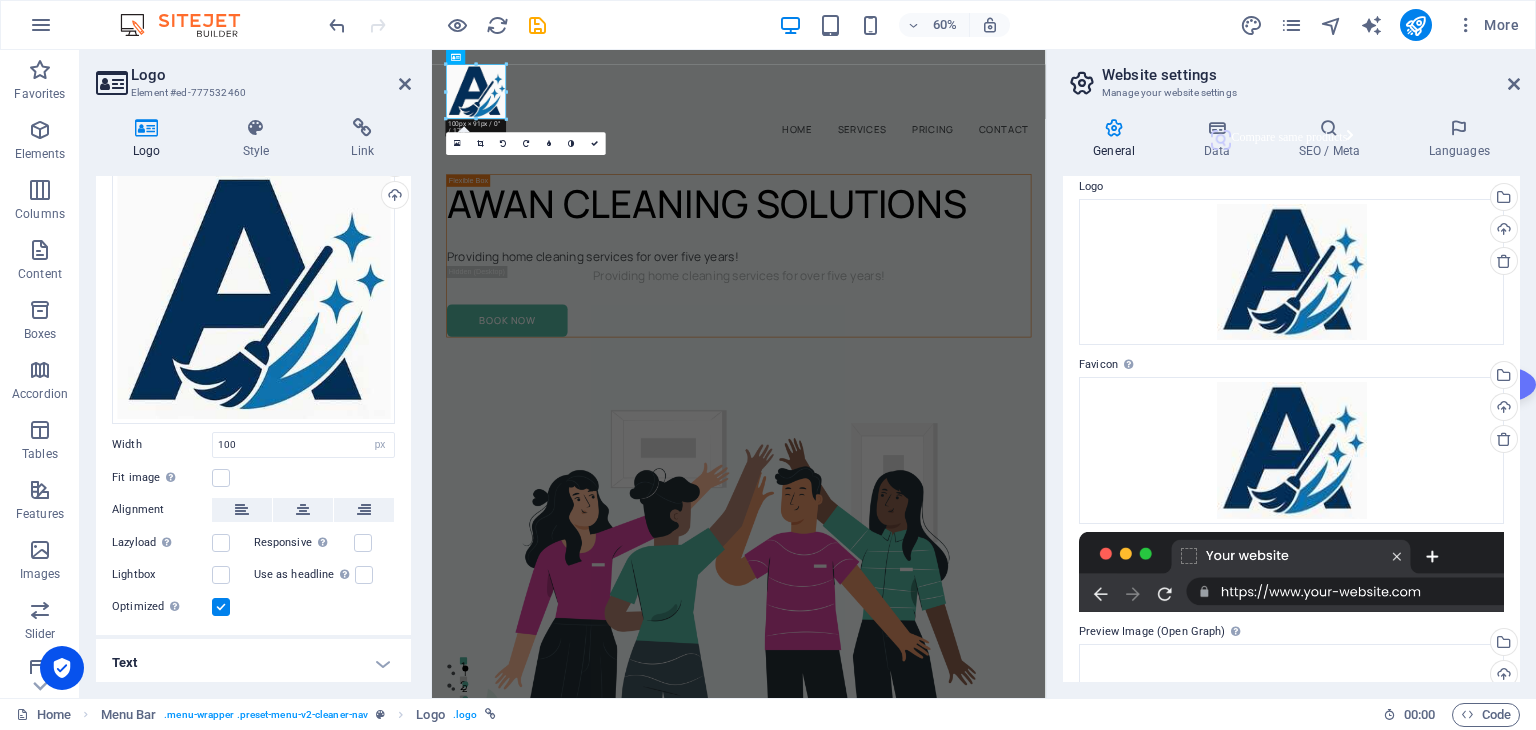scroll, scrollTop: 0, scrollLeft: 0, axis: both 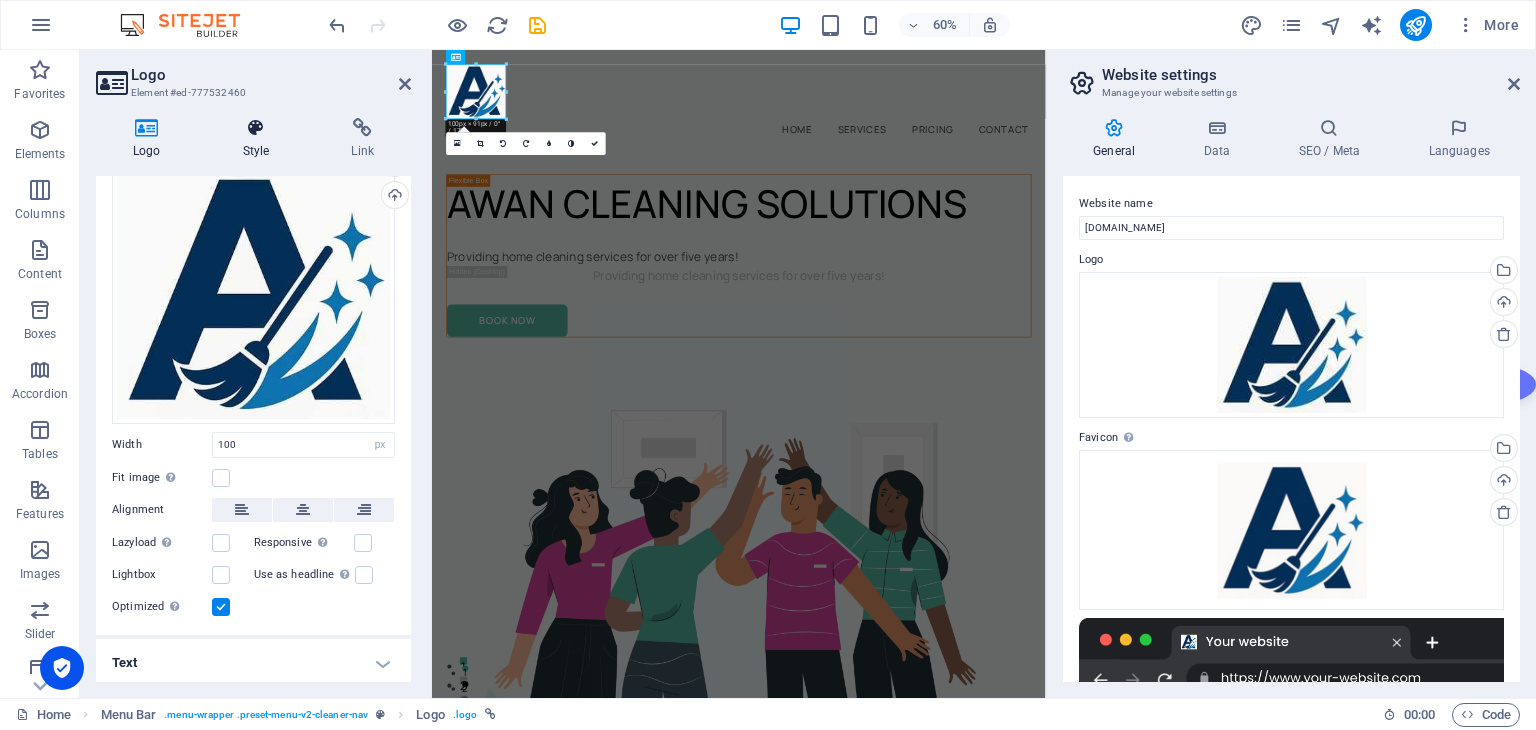click on "Style" at bounding box center (260, 139) 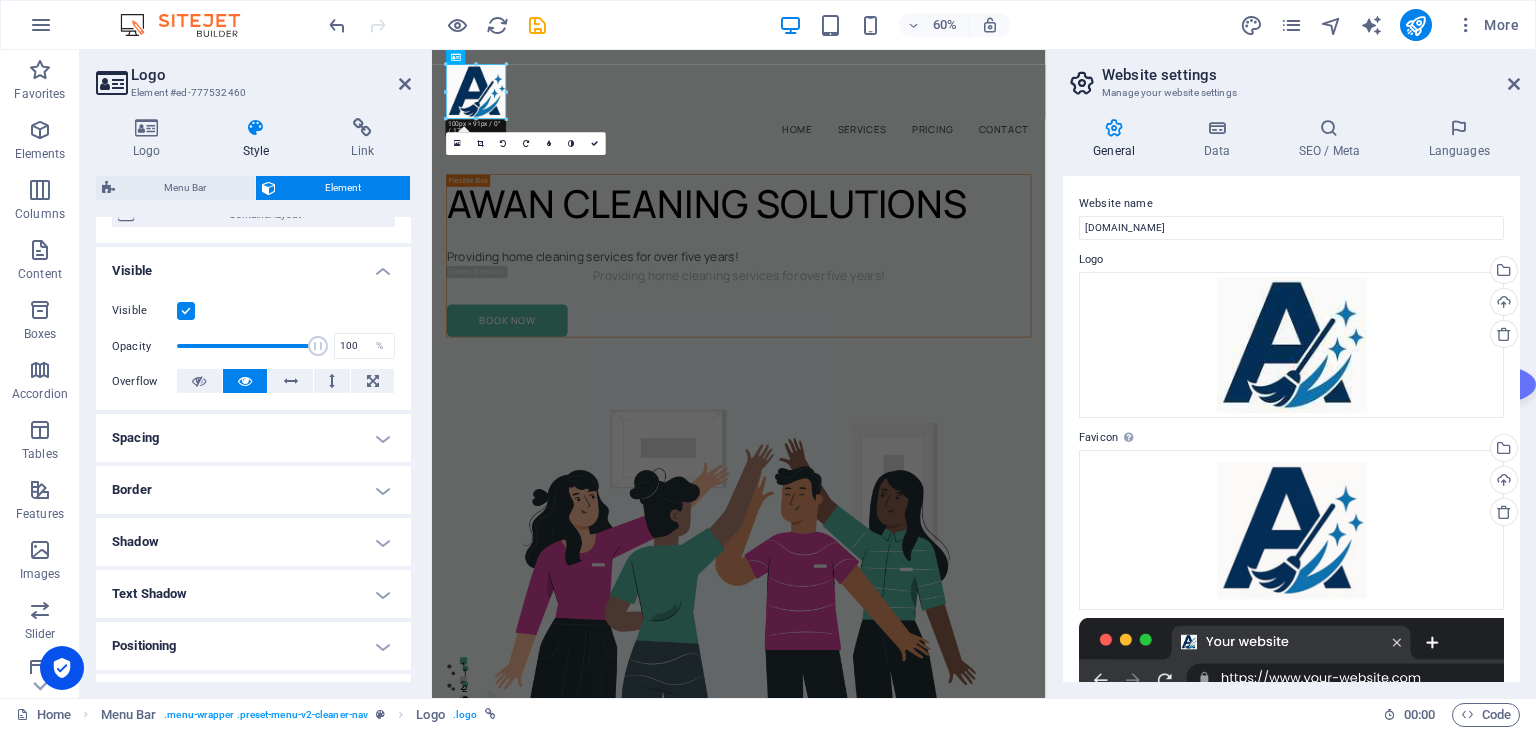 scroll, scrollTop: 238, scrollLeft: 0, axis: vertical 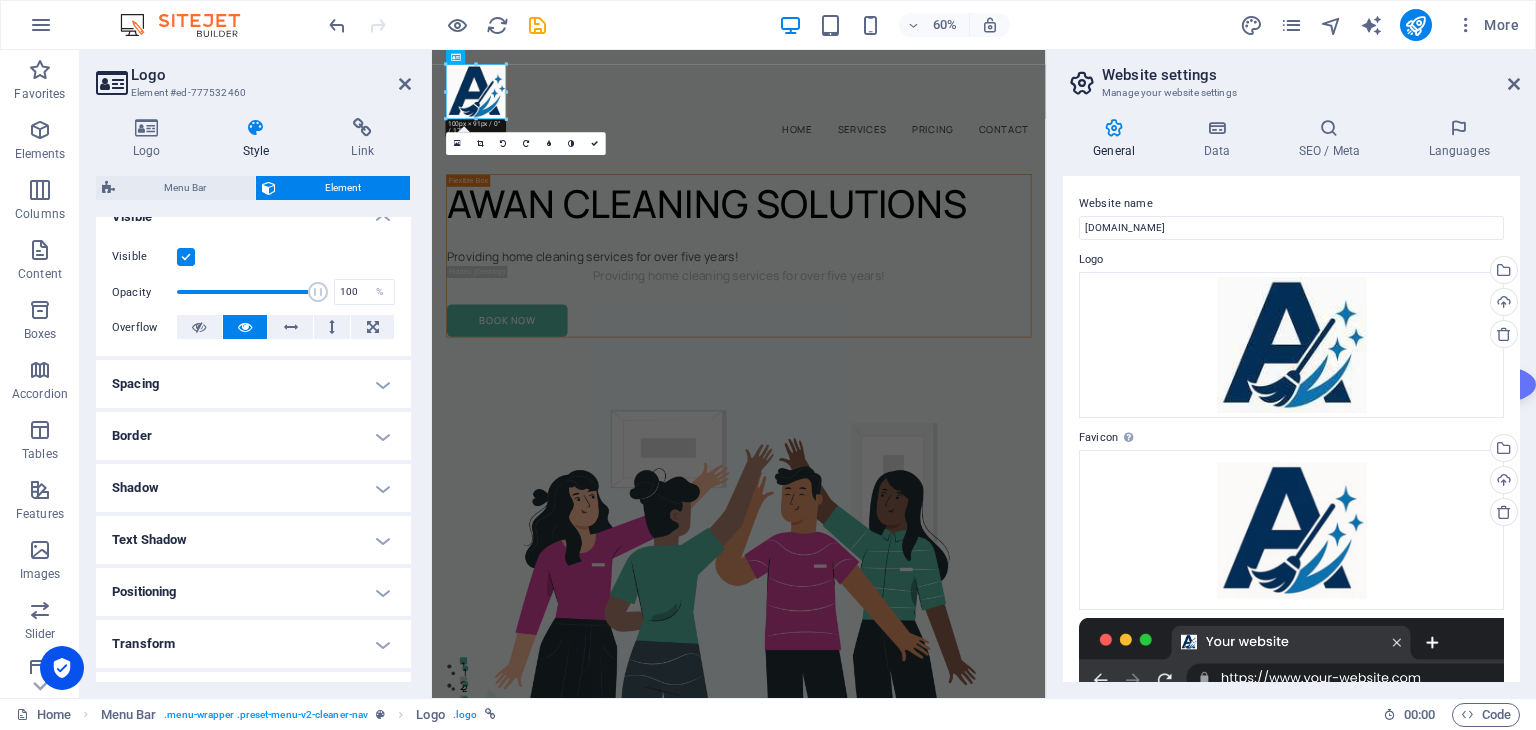 click at bounding box center (186, 257) 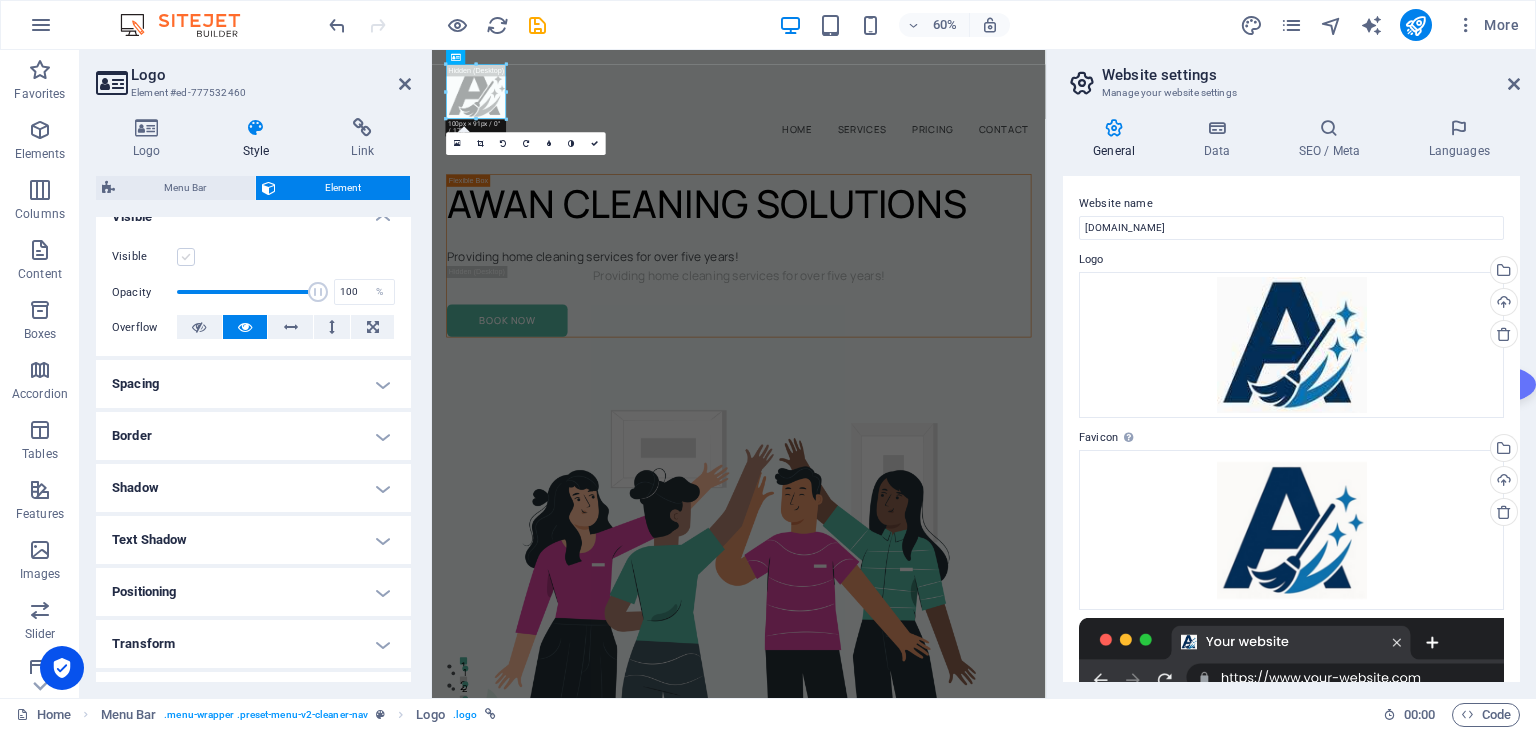 click at bounding box center (186, 257) 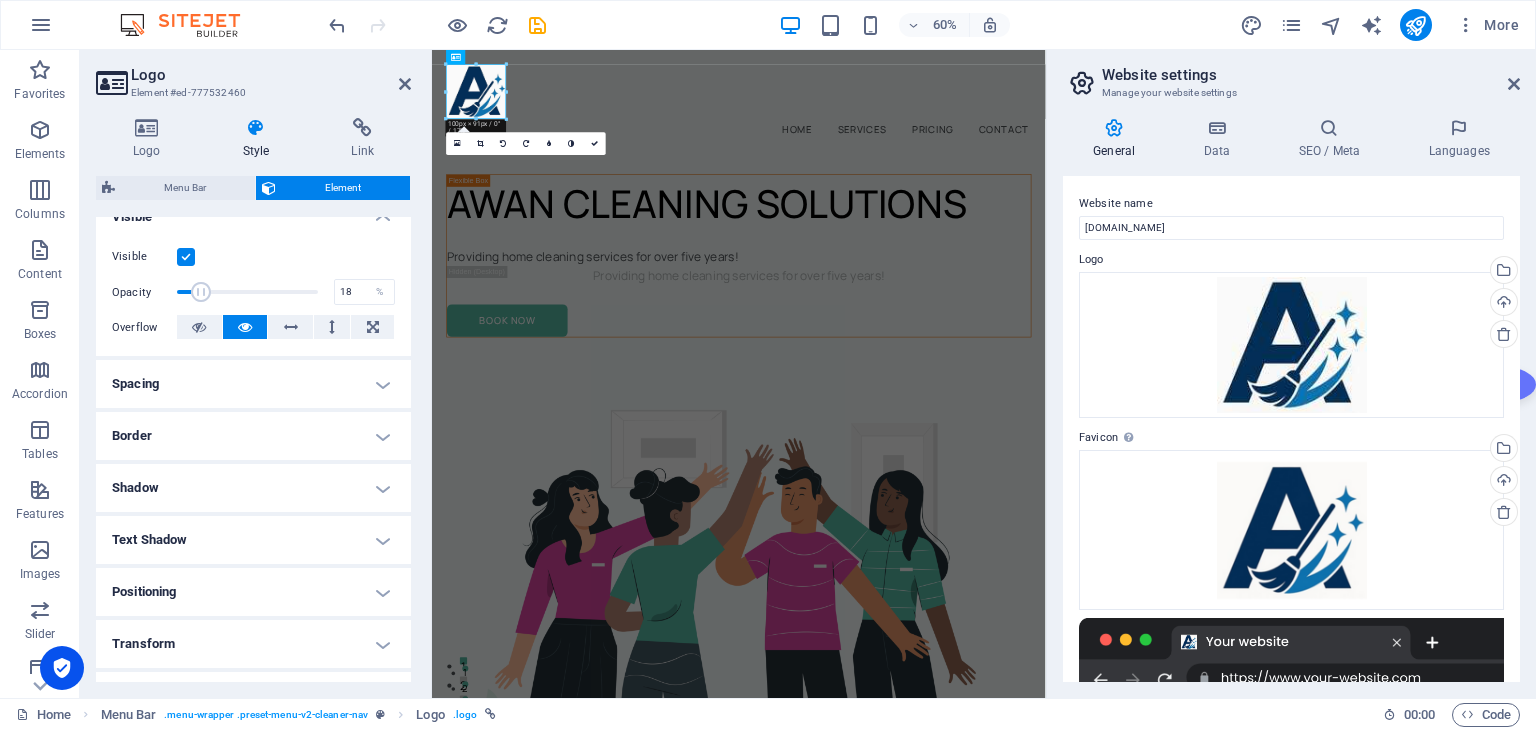 drag, startPoint x: 309, startPoint y: 295, endPoint x: 201, endPoint y: 289, distance: 108.16654 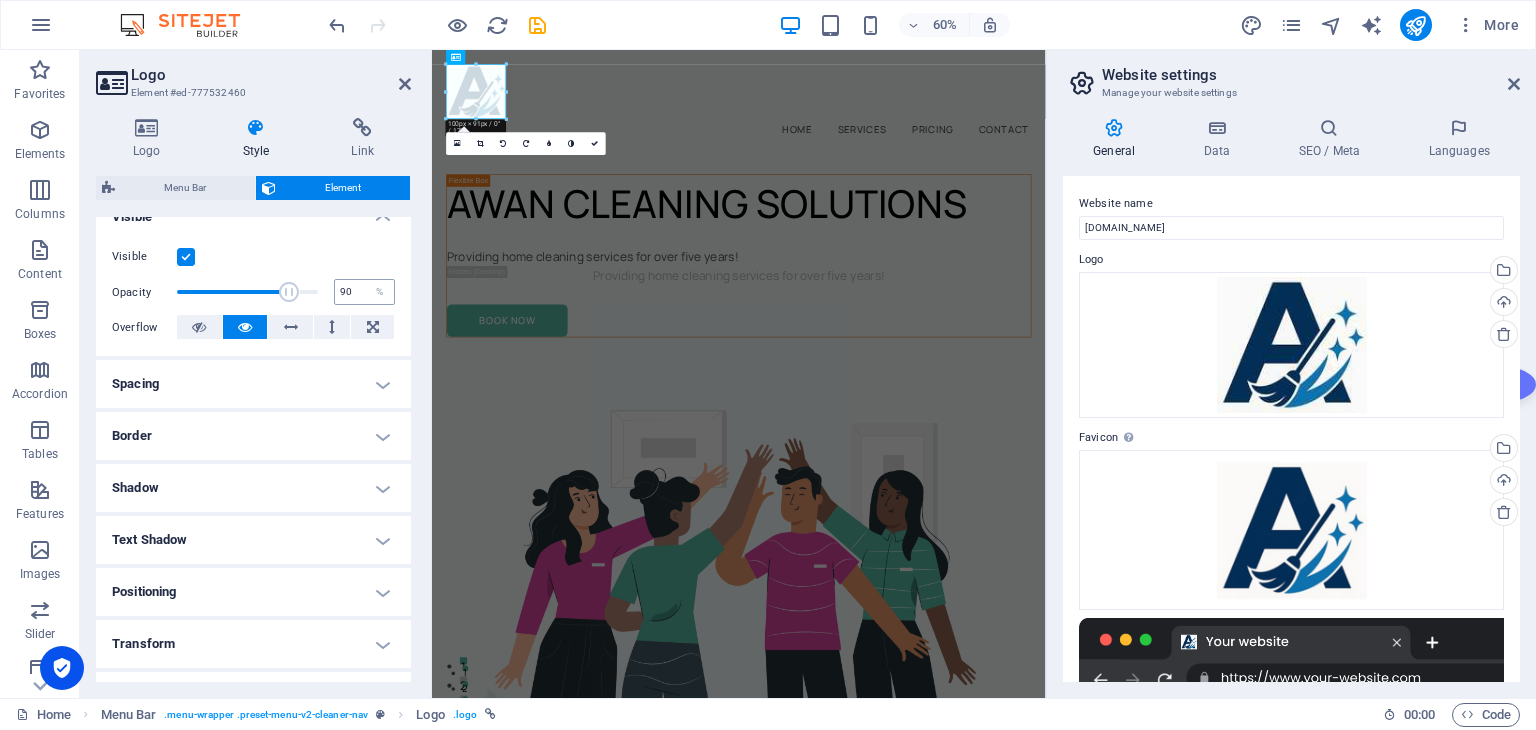 type on "100" 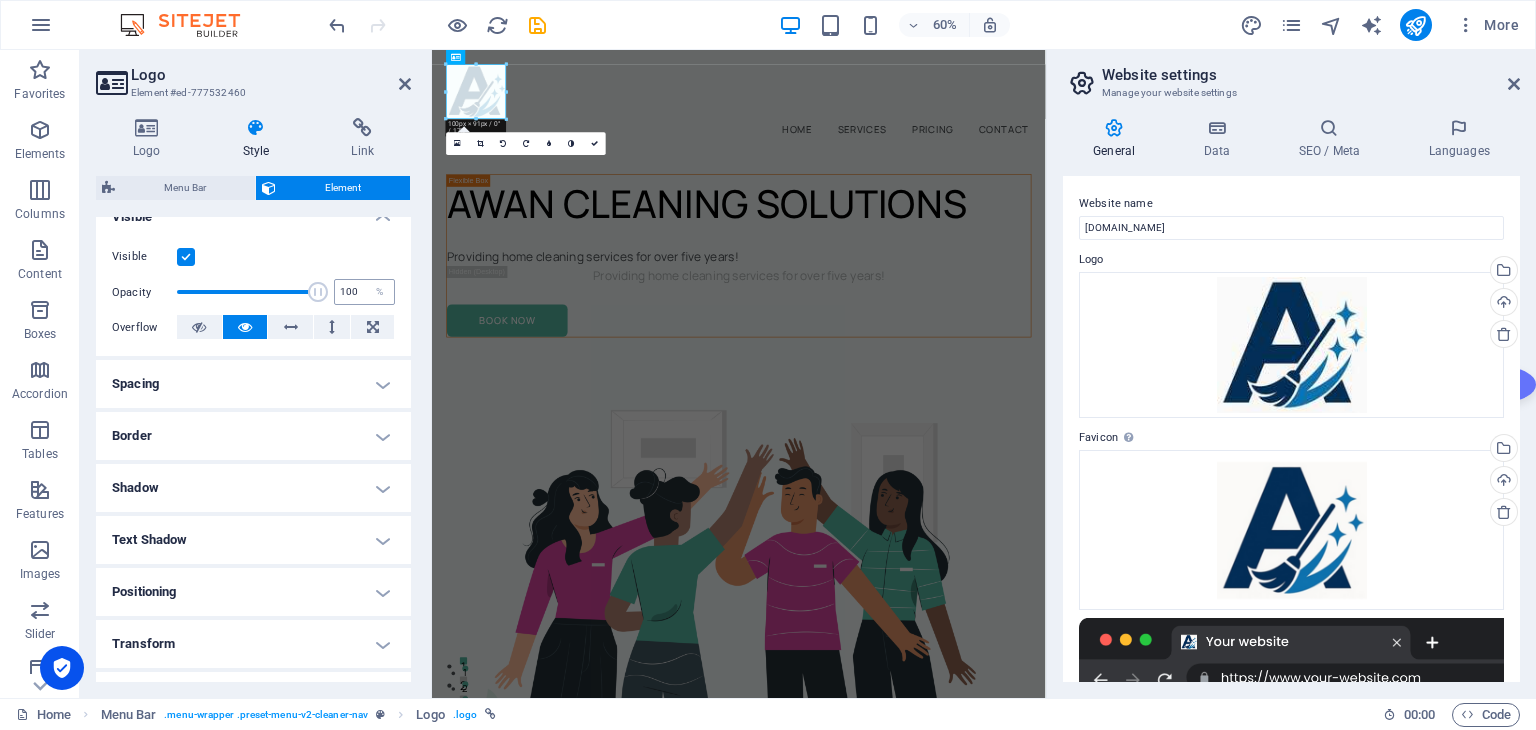 drag, startPoint x: 201, startPoint y: 289, endPoint x: 360, endPoint y: 292, distance: 159.0283 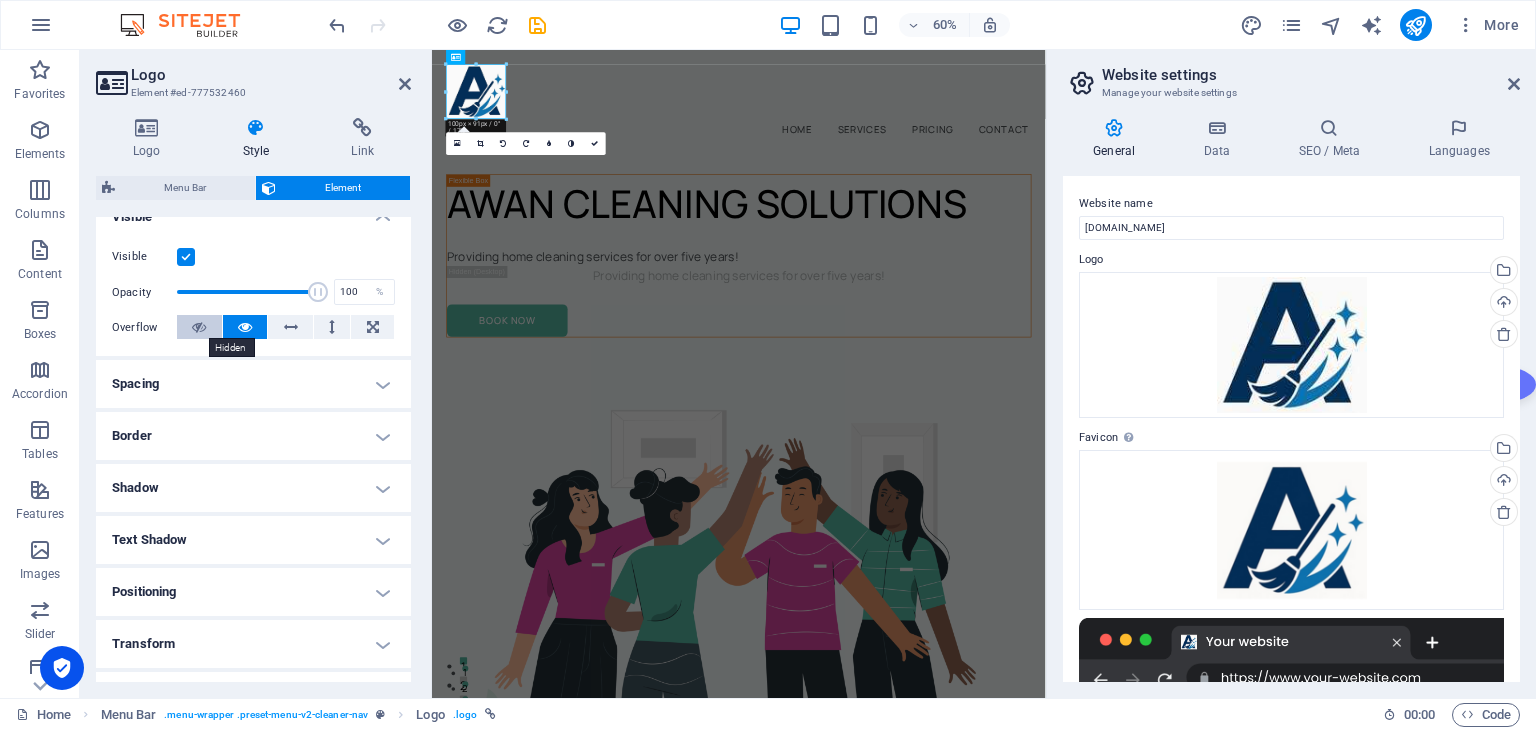 click at bounding box center [199, 327] 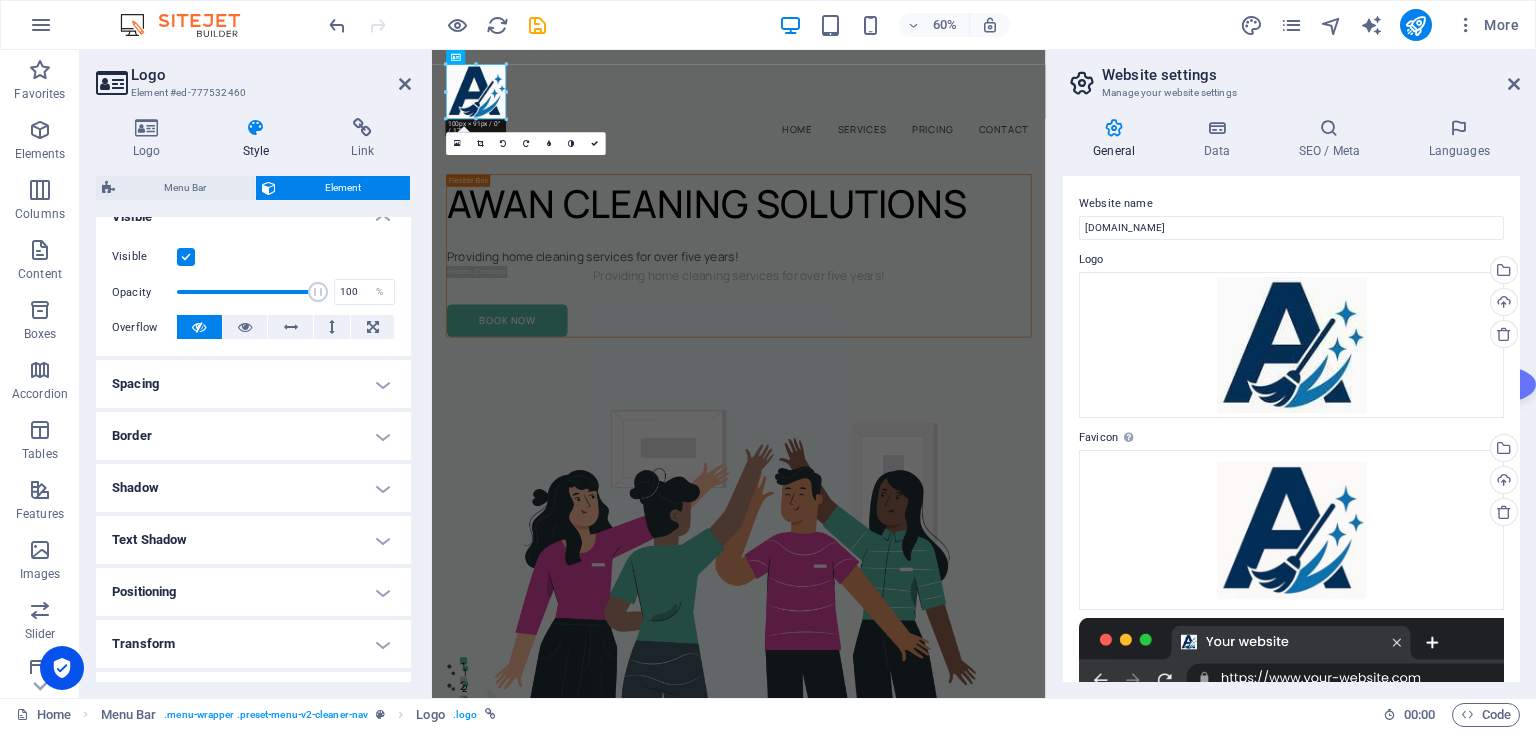click at bounding box center [199, 327] 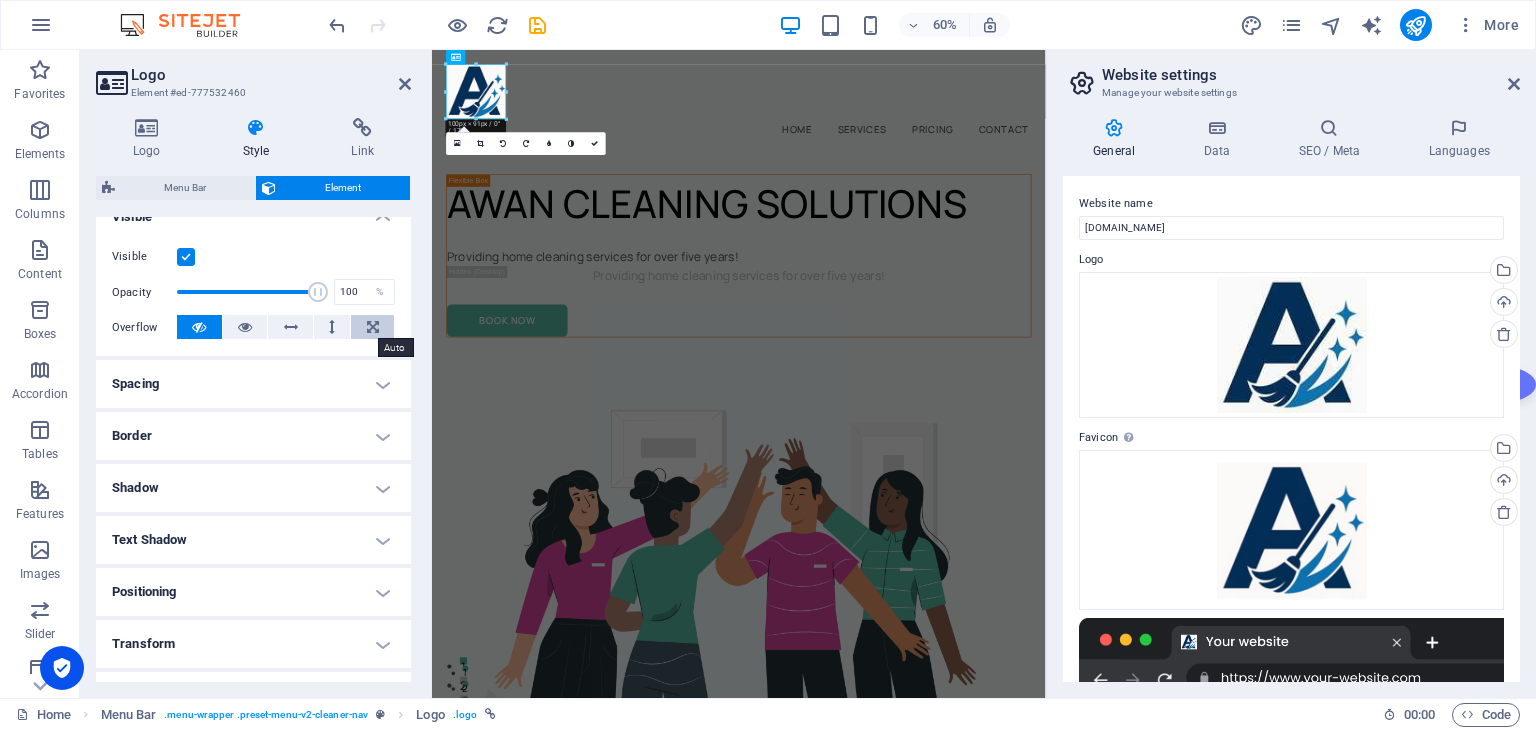 click at bounding box center (373, 327) 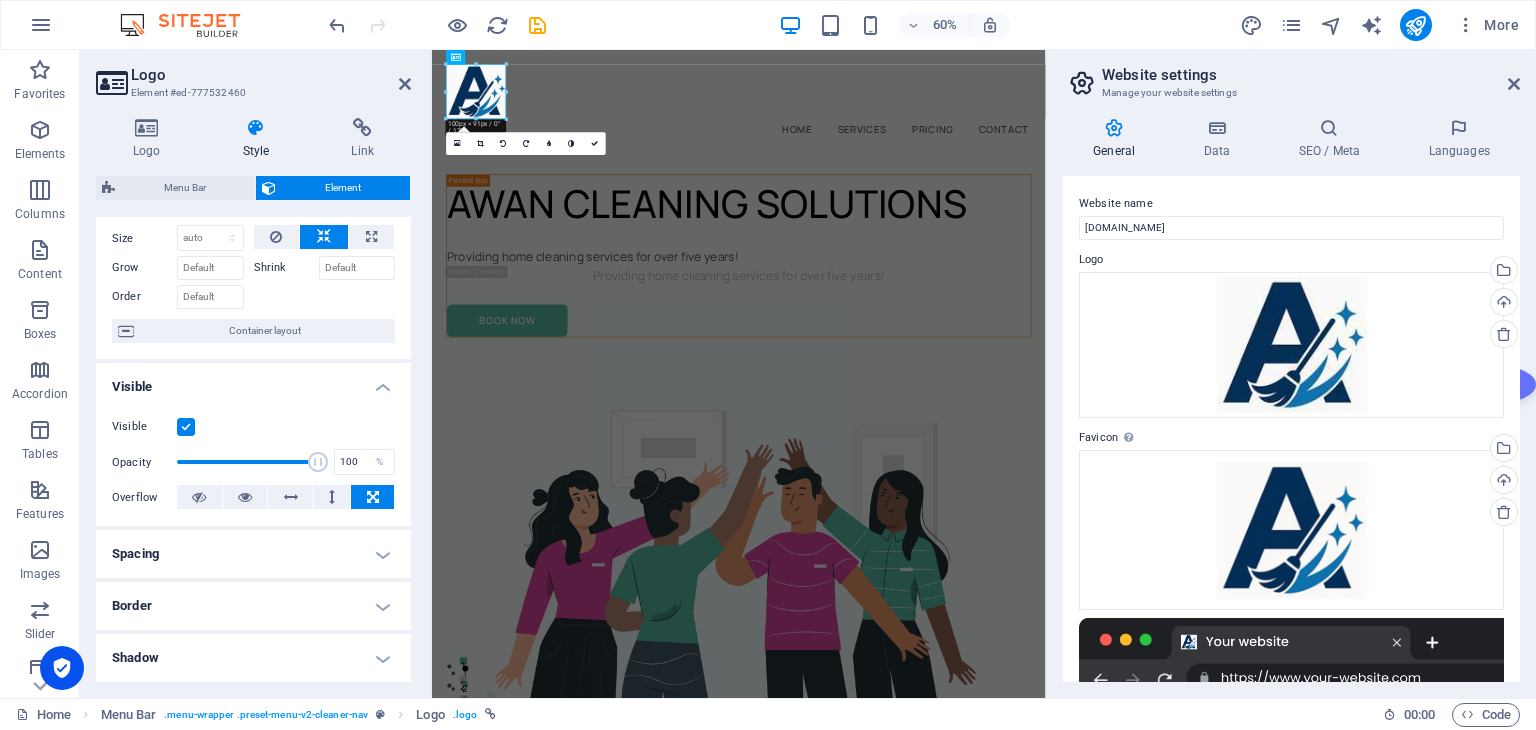 scroll, scrollTop: 68, scrollLeft: 0, axis: vertical 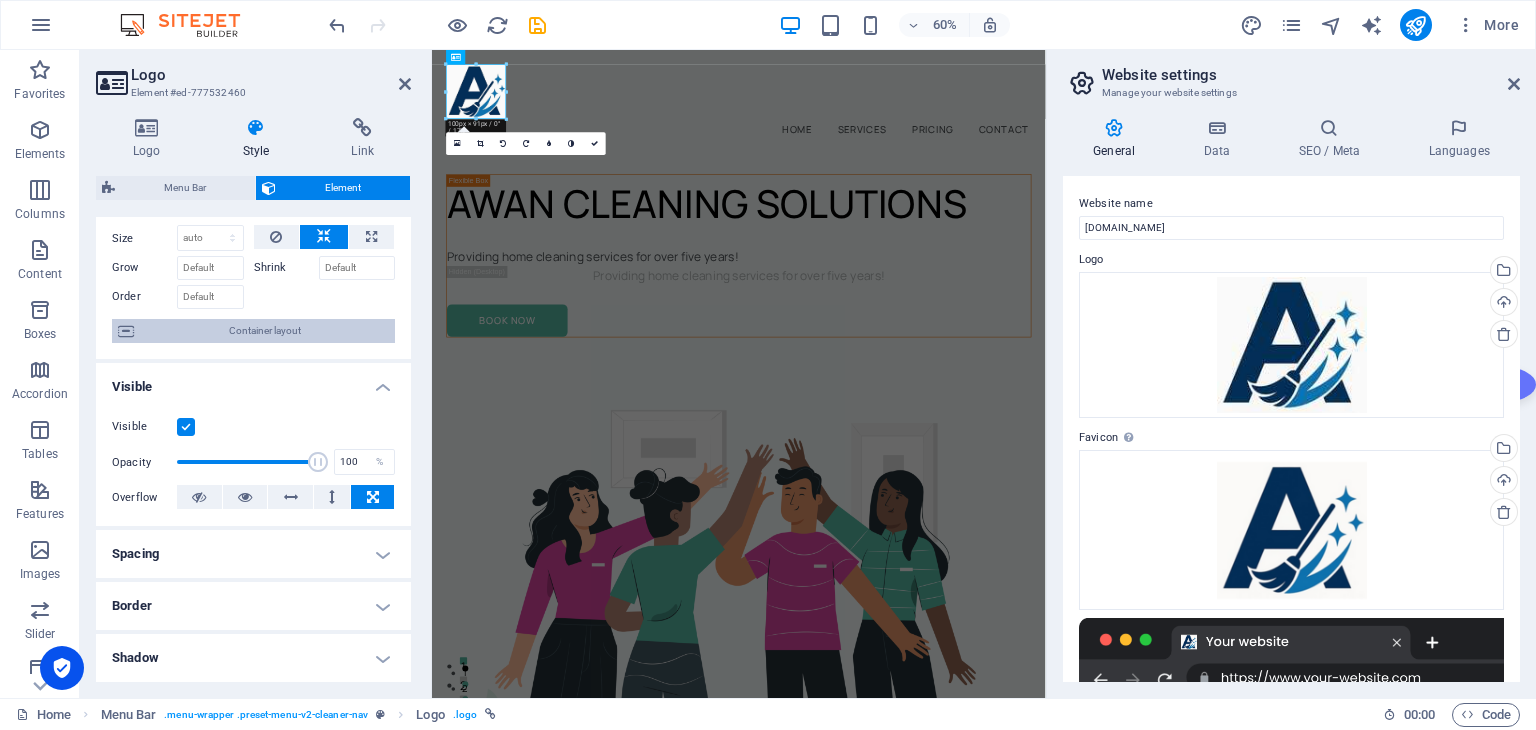 click on "Container layout" at bounding box center (264, 331) 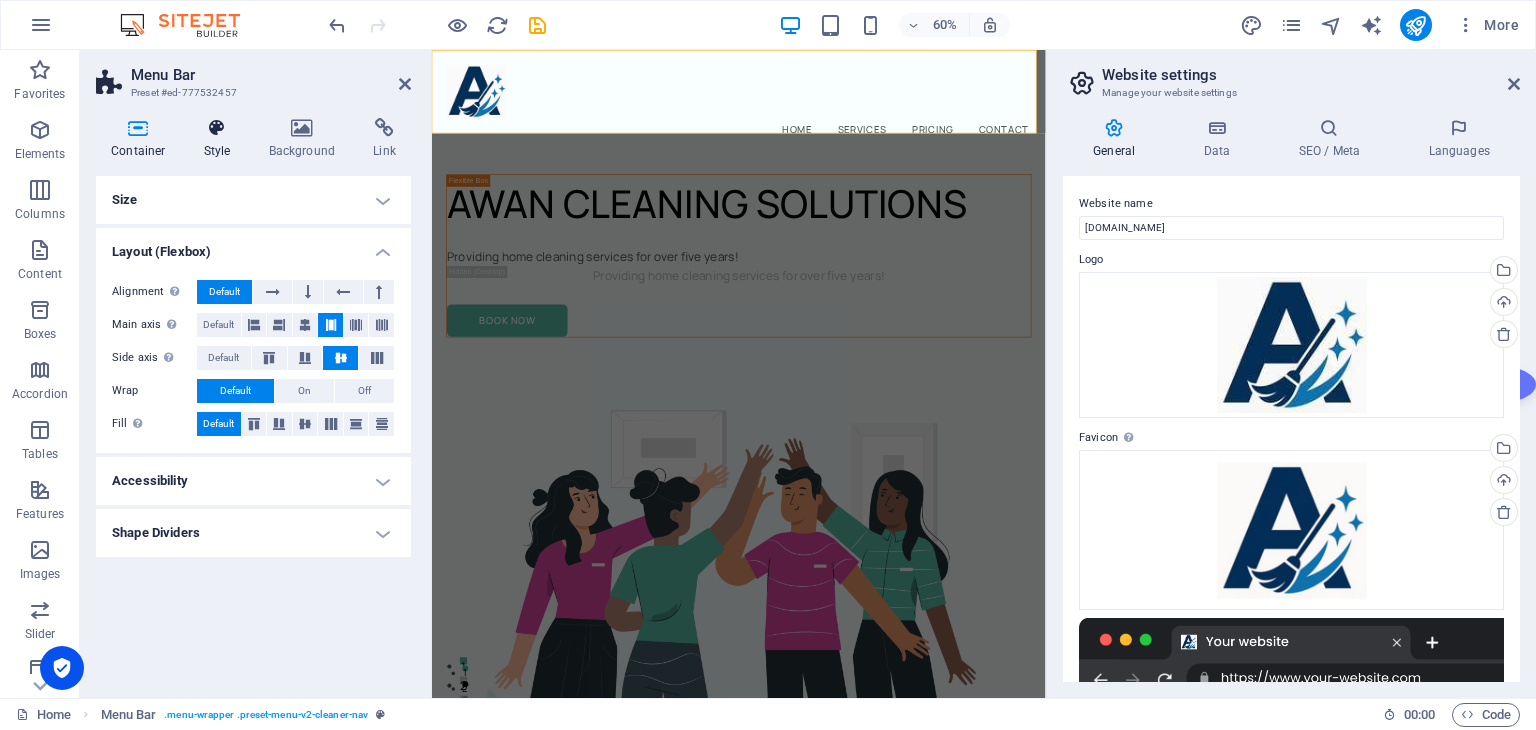 click on "Style" at bounding box center [221, 139] 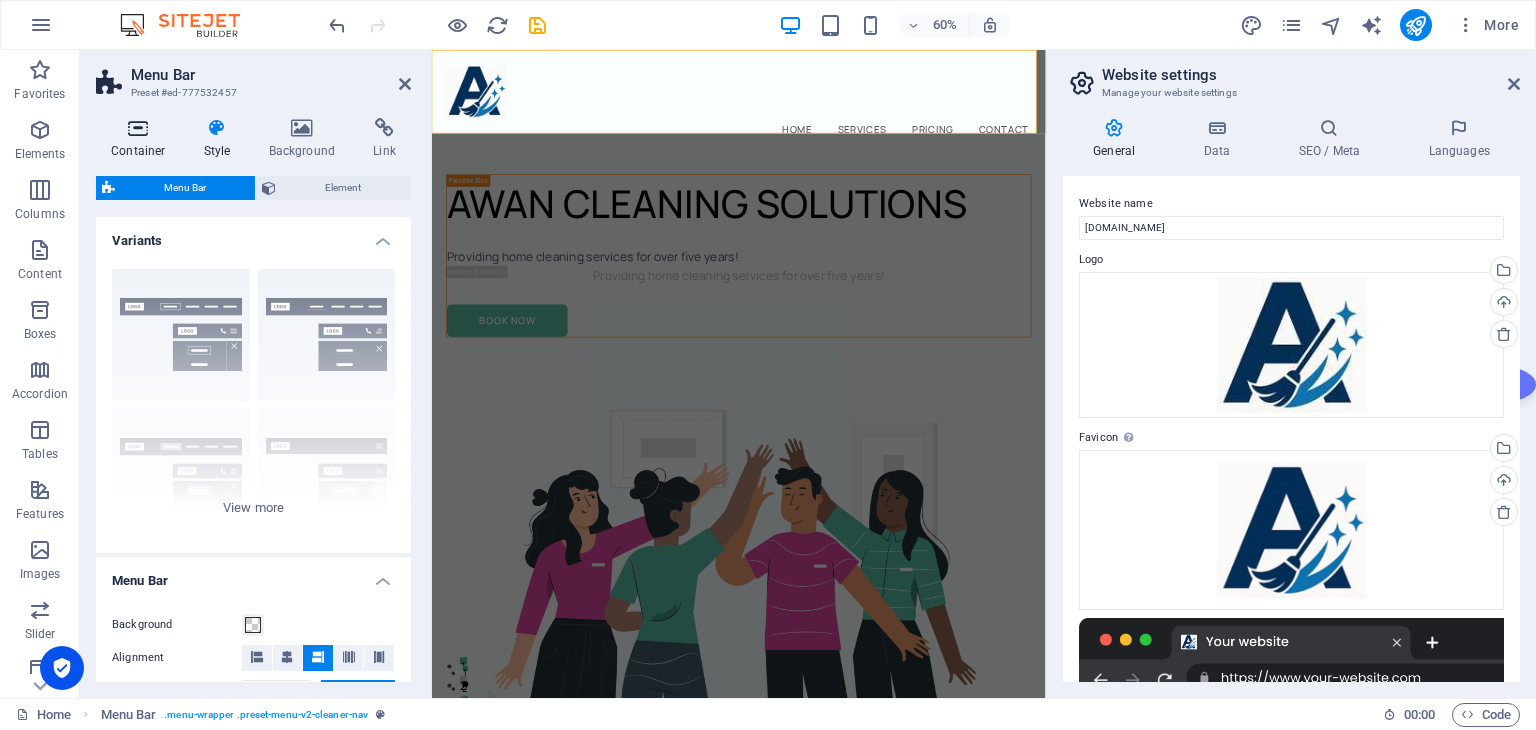 click on "Container" at bounding box center (142, 139) 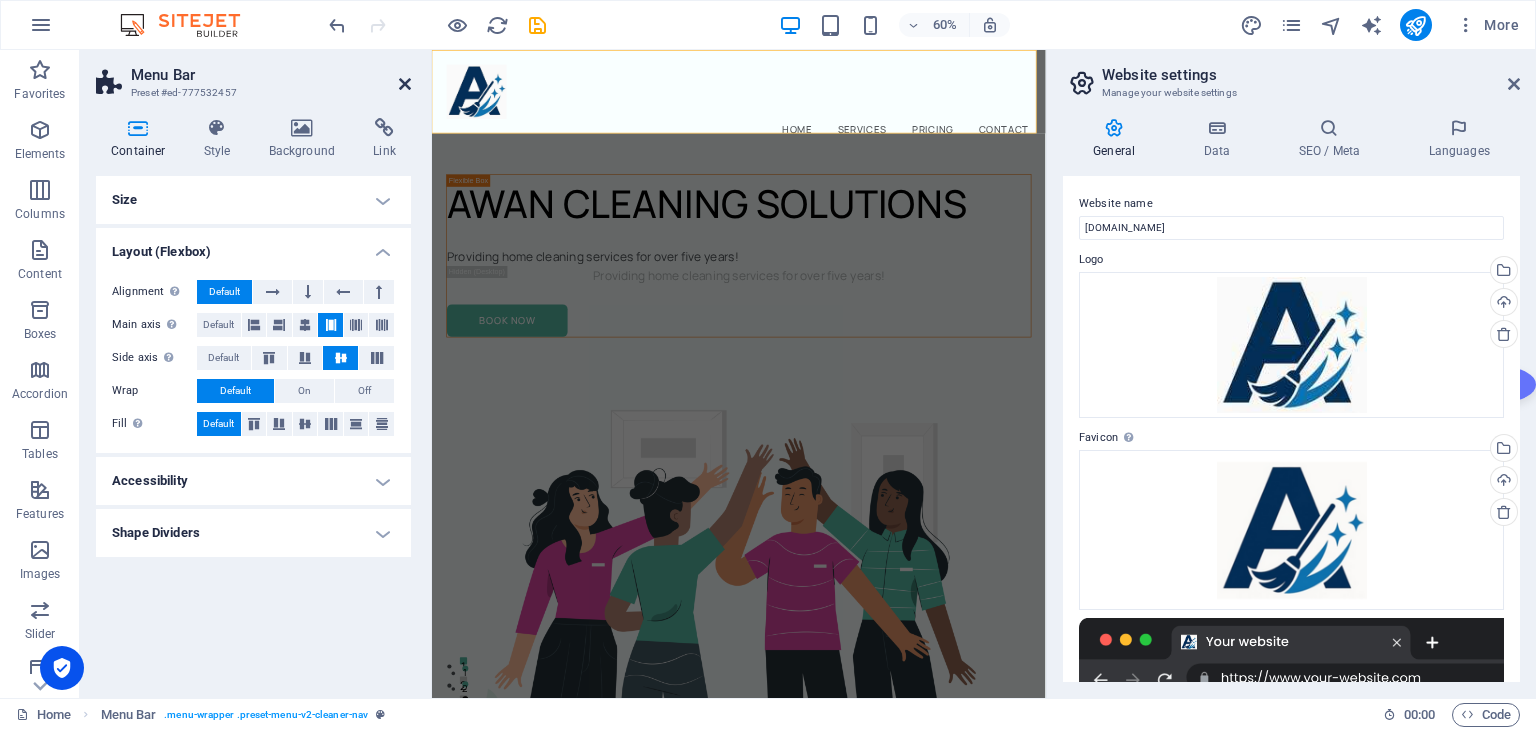 click at bounding box center [405, 84] 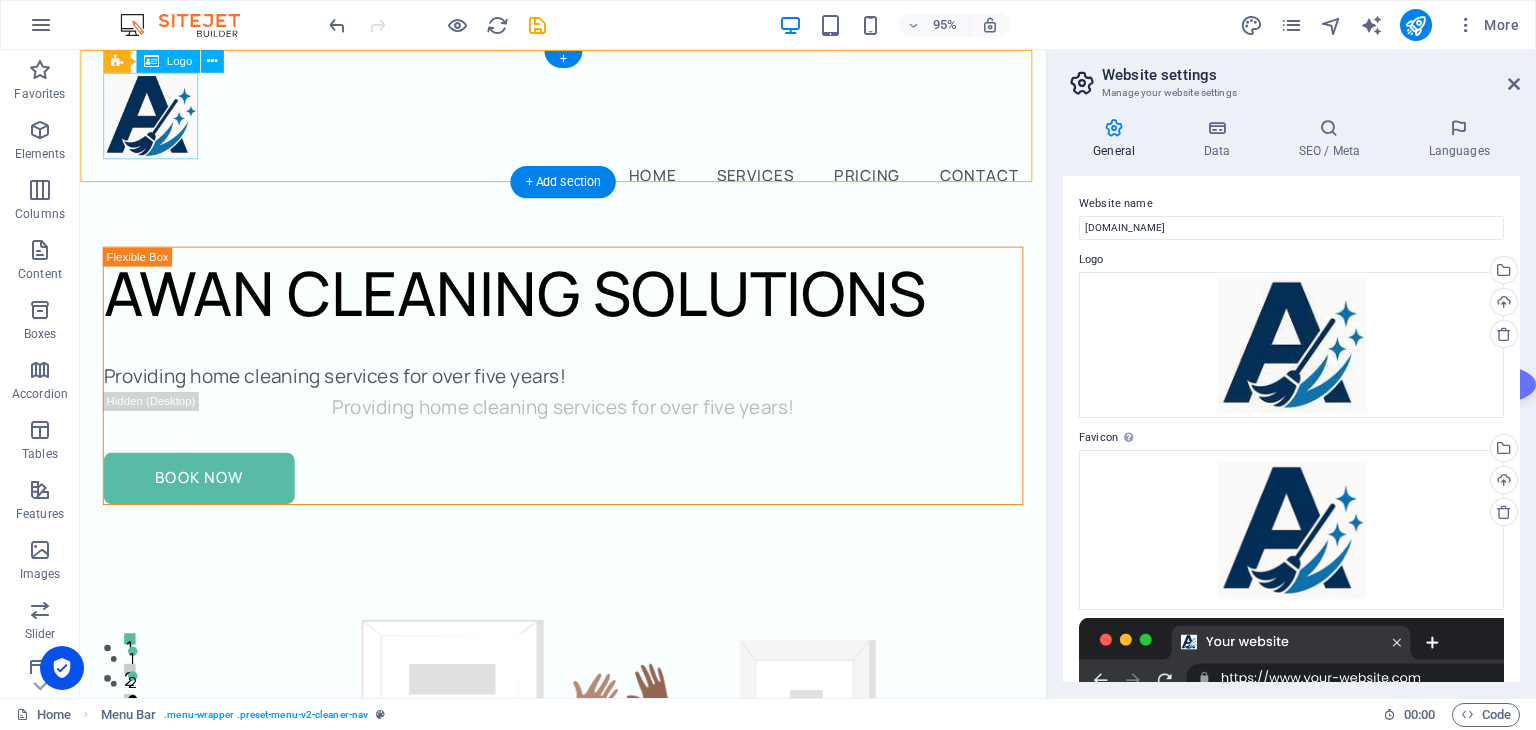 click at bounding box center (588, 119) 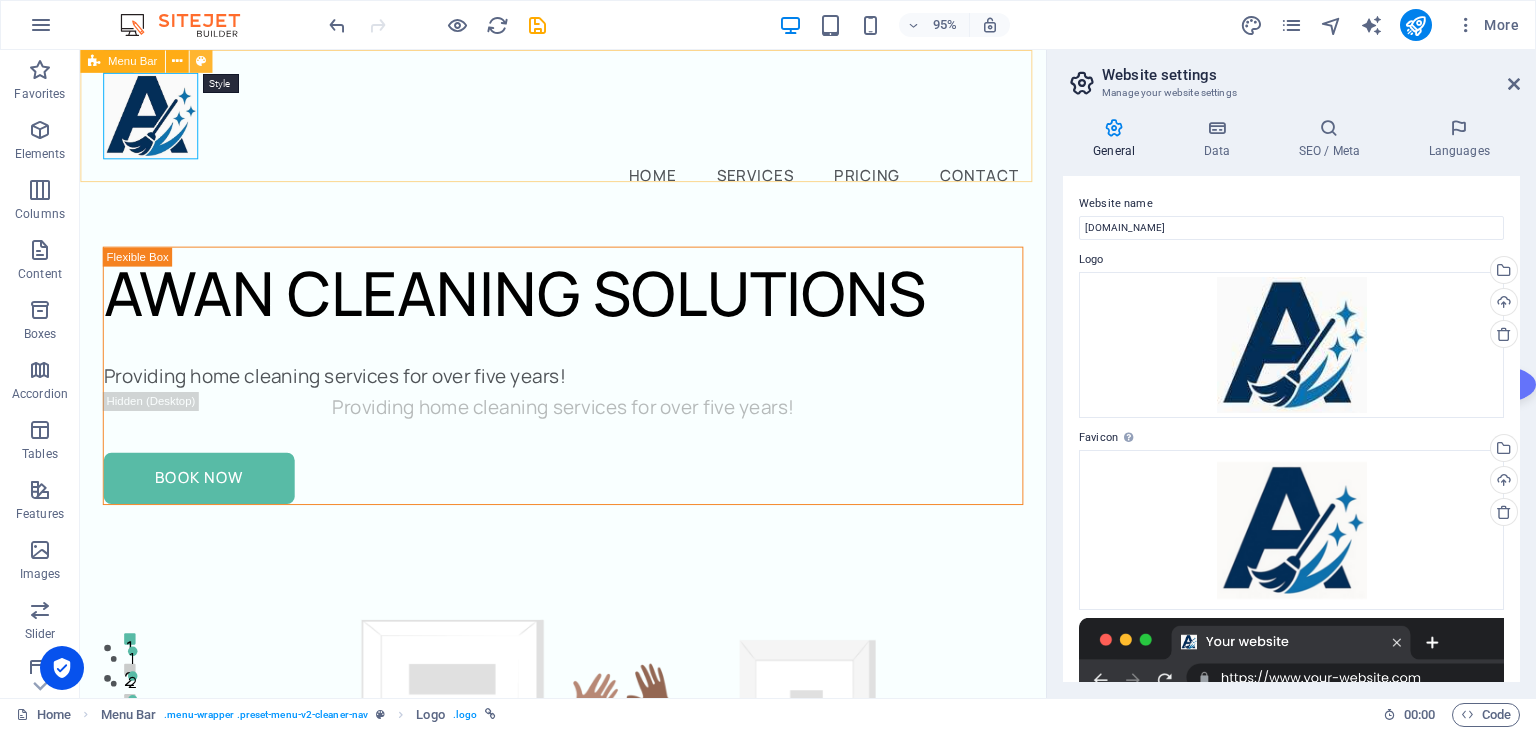click at bounding box center [200, 61] 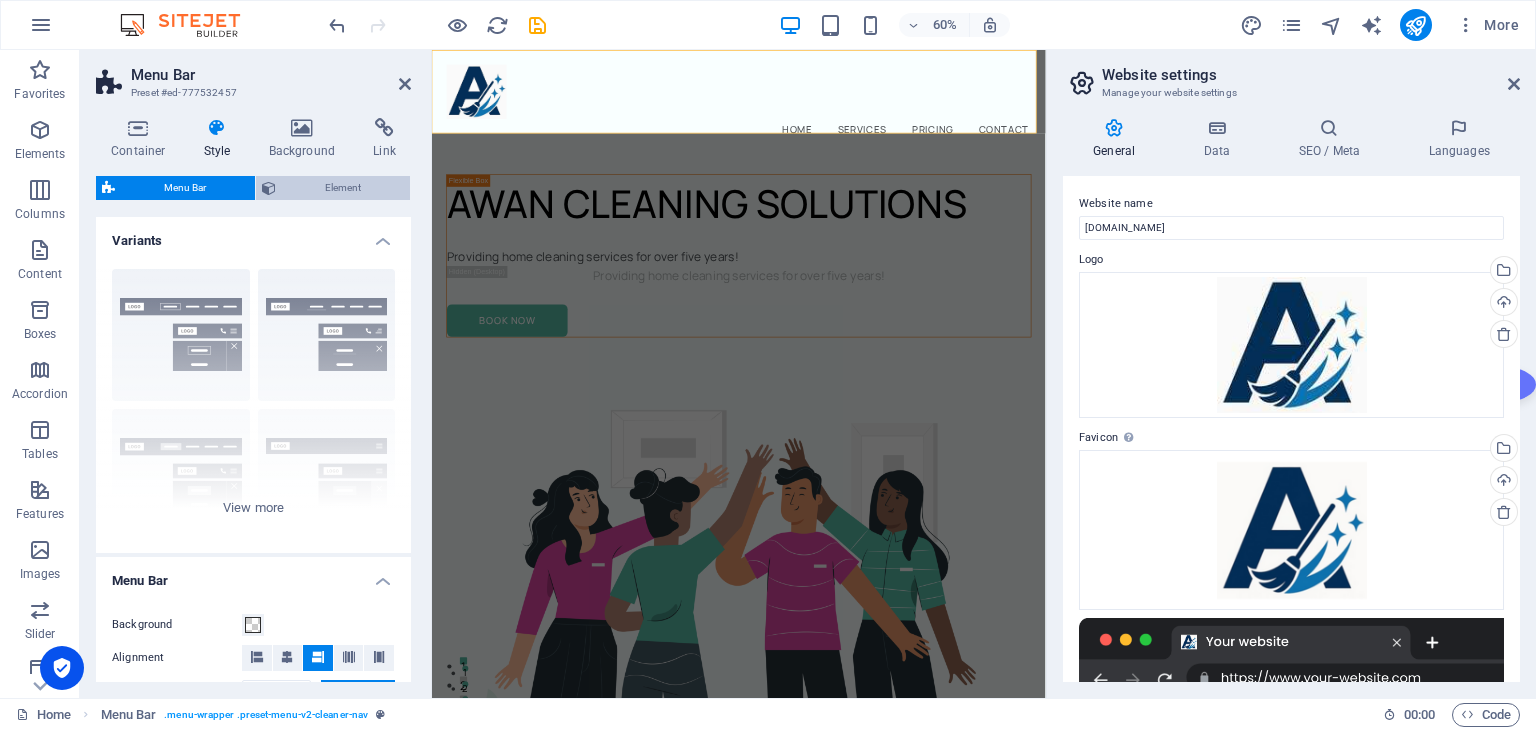 click on "Element" at bounding box center (343, 188) 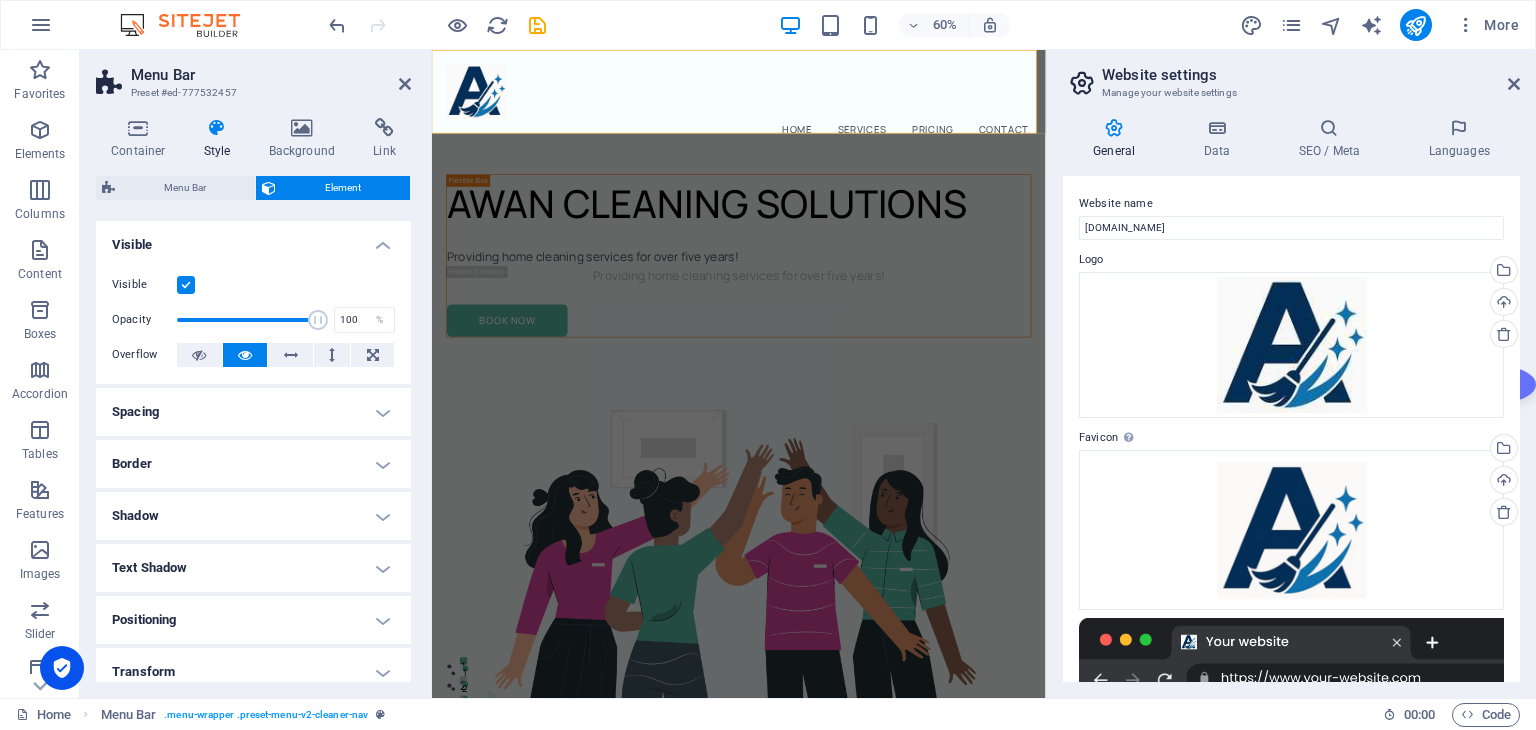 click at bounding box center [186, 285] 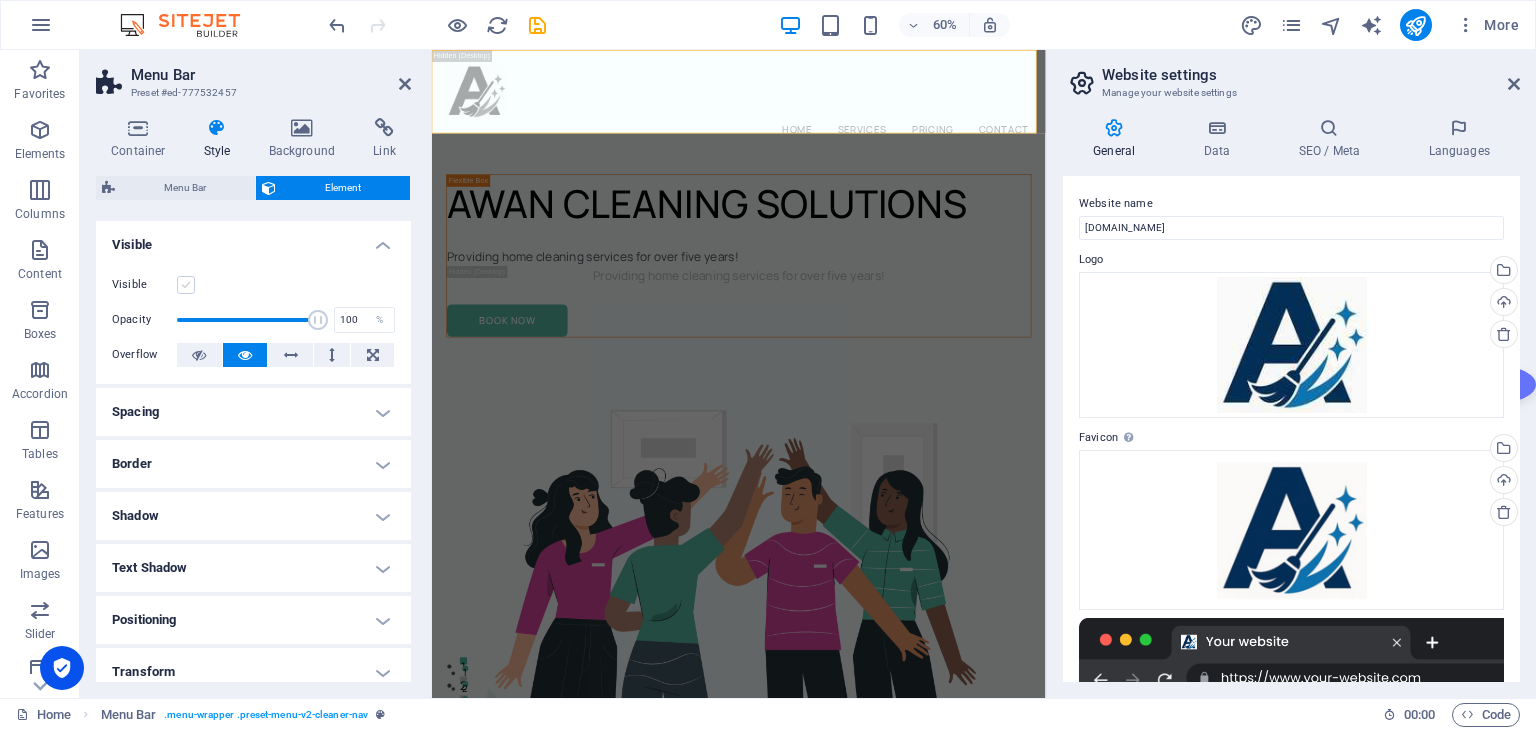 click at bounding box center (186, 285) 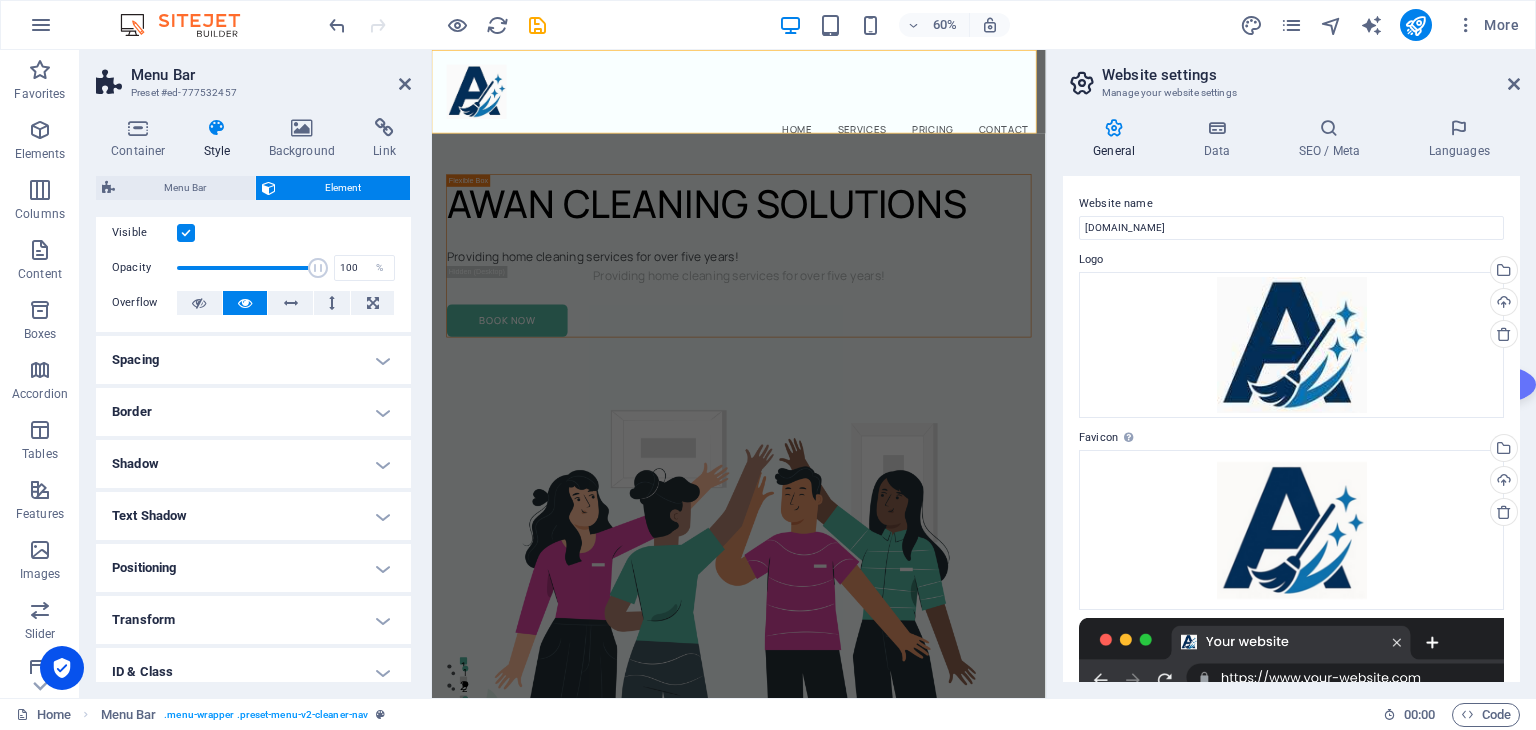 scroll, scrollTop: 54, scrollLeft: 0, axis: vertical 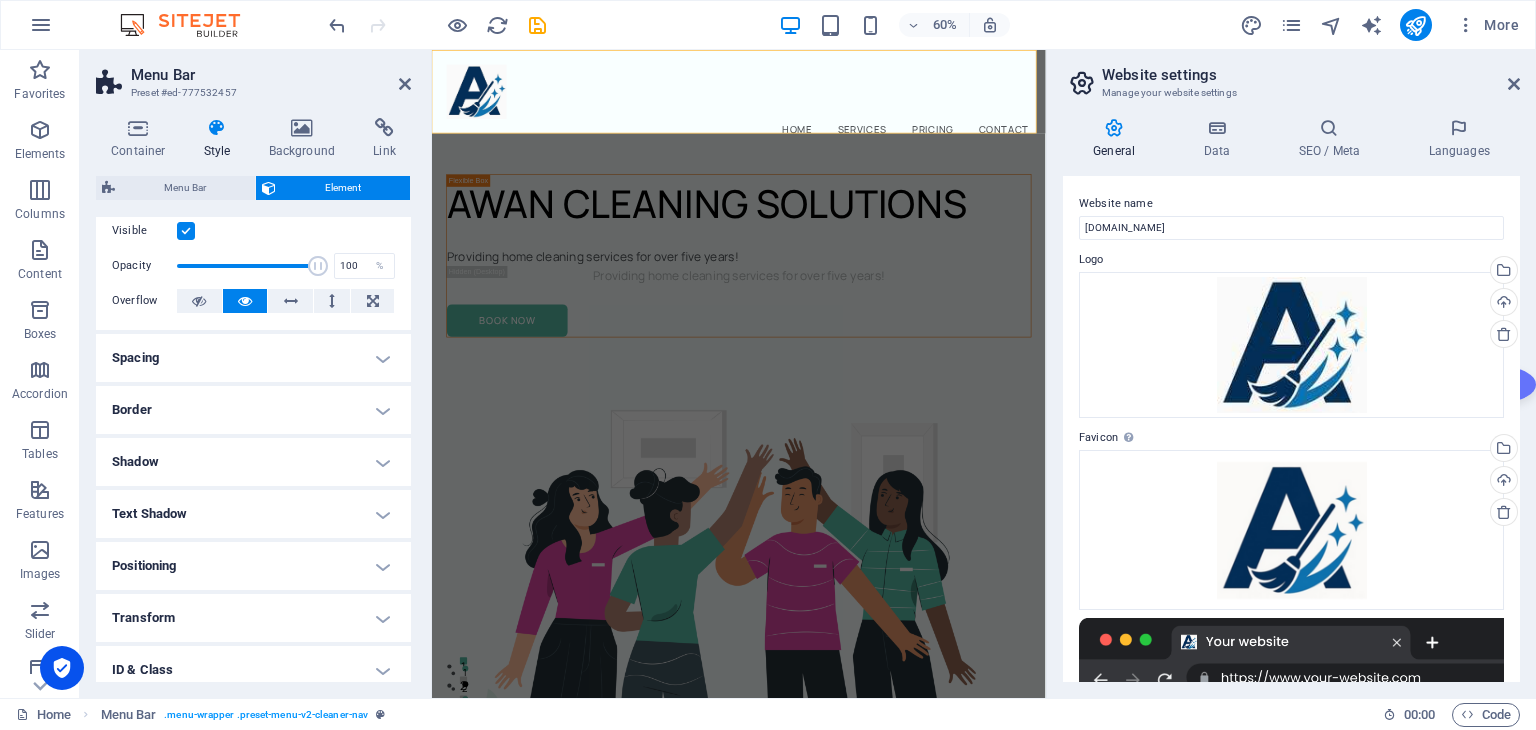 click on "Spacing" at bounding box center (253, 358) 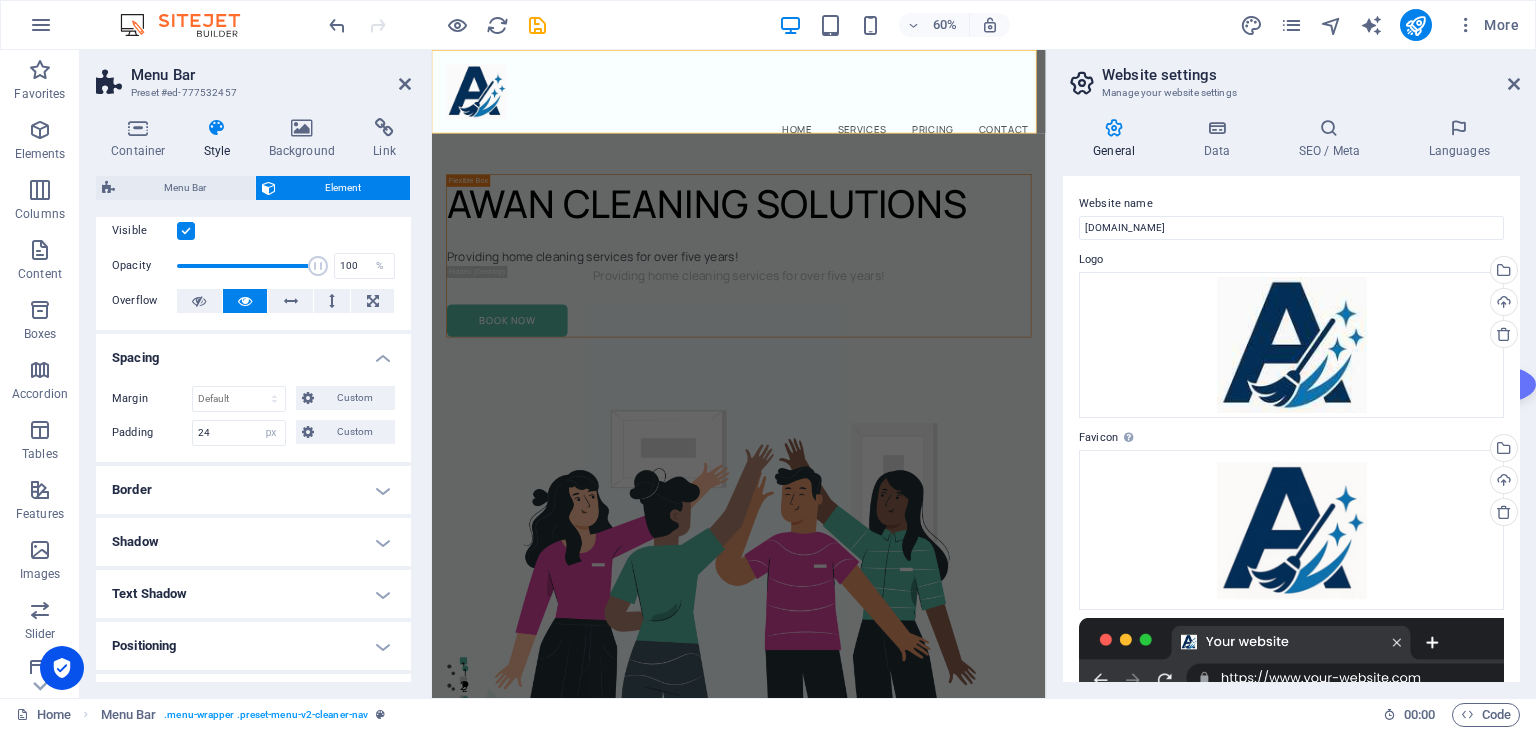 click on "Spacing" at bounding box center (253, 352) 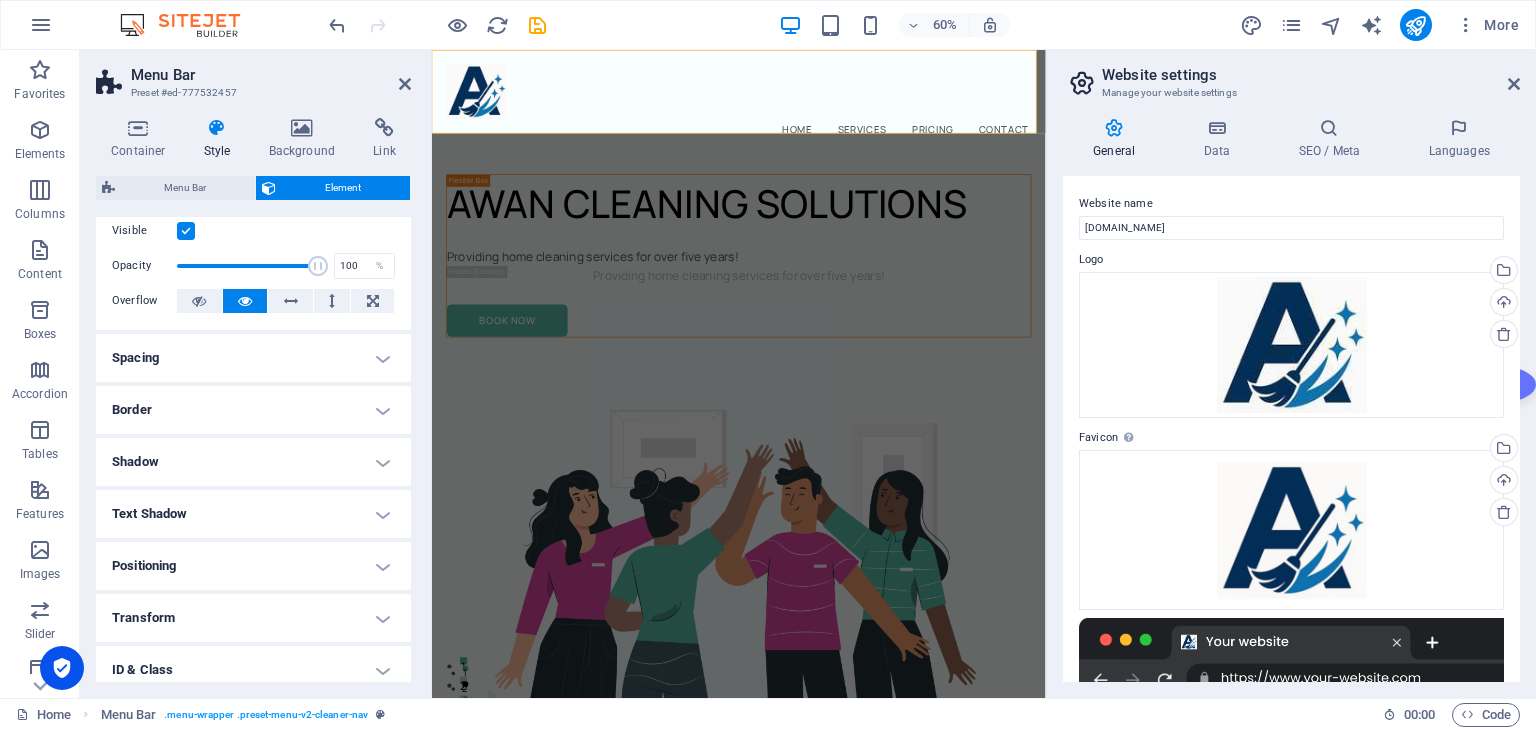 click on "Border" at bounding box center [253, 410] 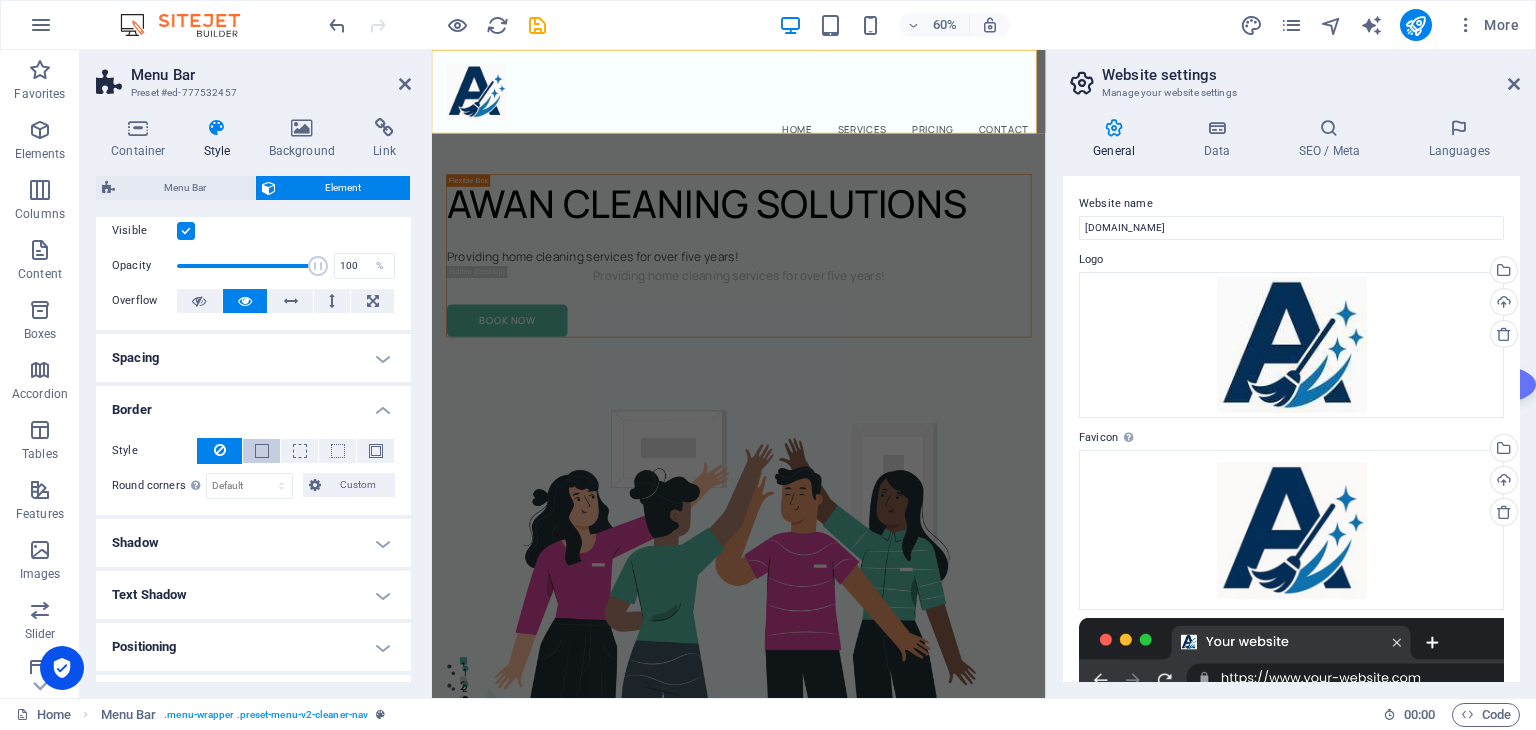 click at bounding box center (262, 451) 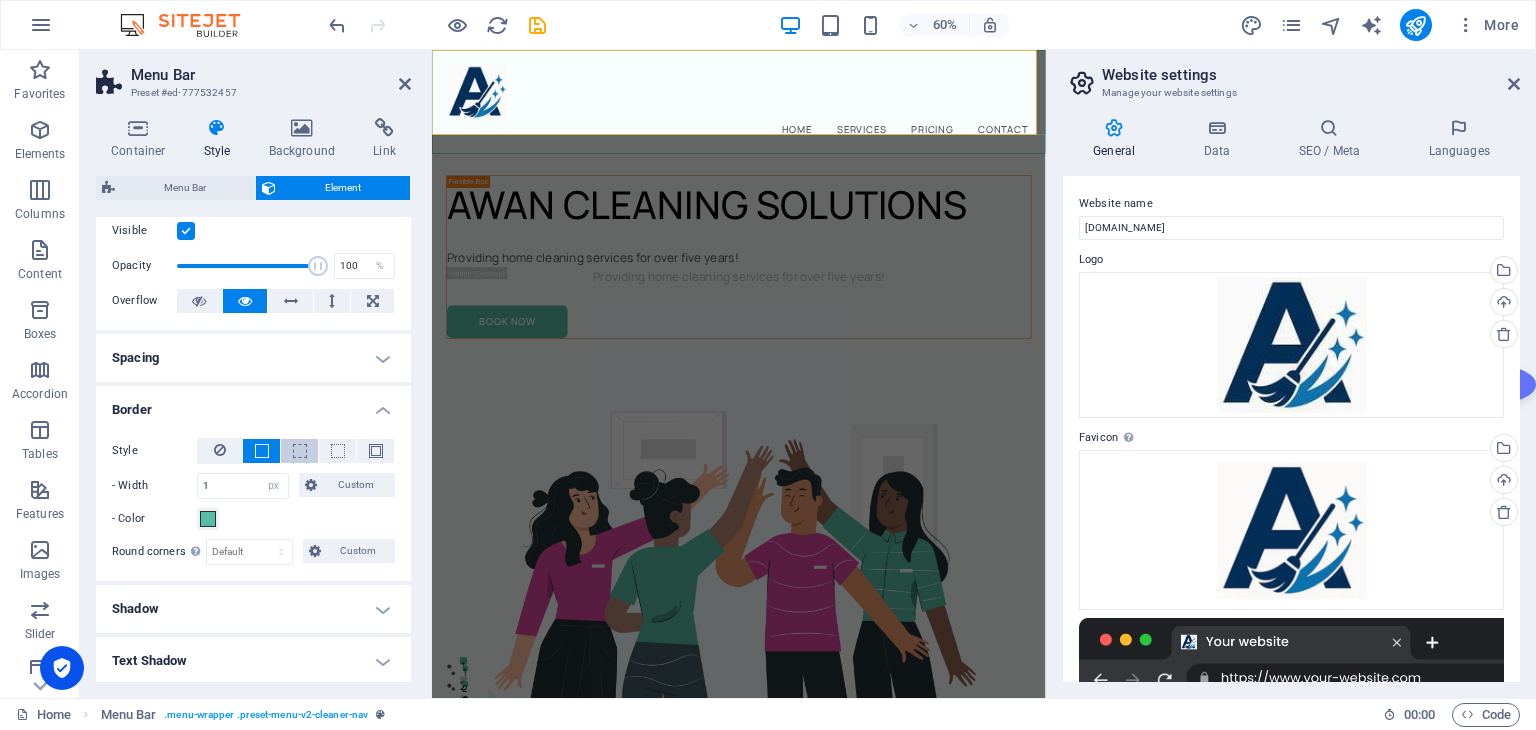 click at bounding box center [300, 451] 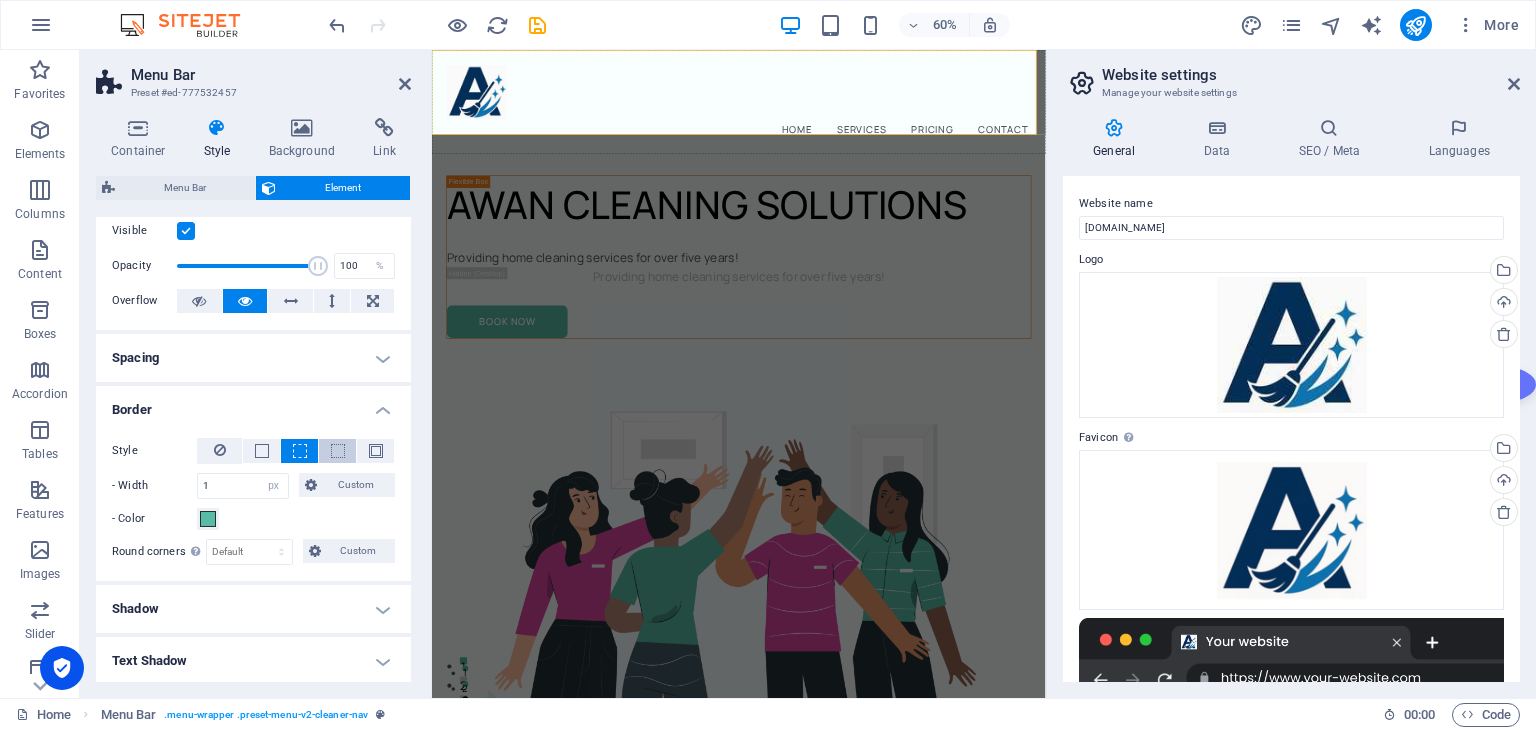 click at bounding box center [337, 451] 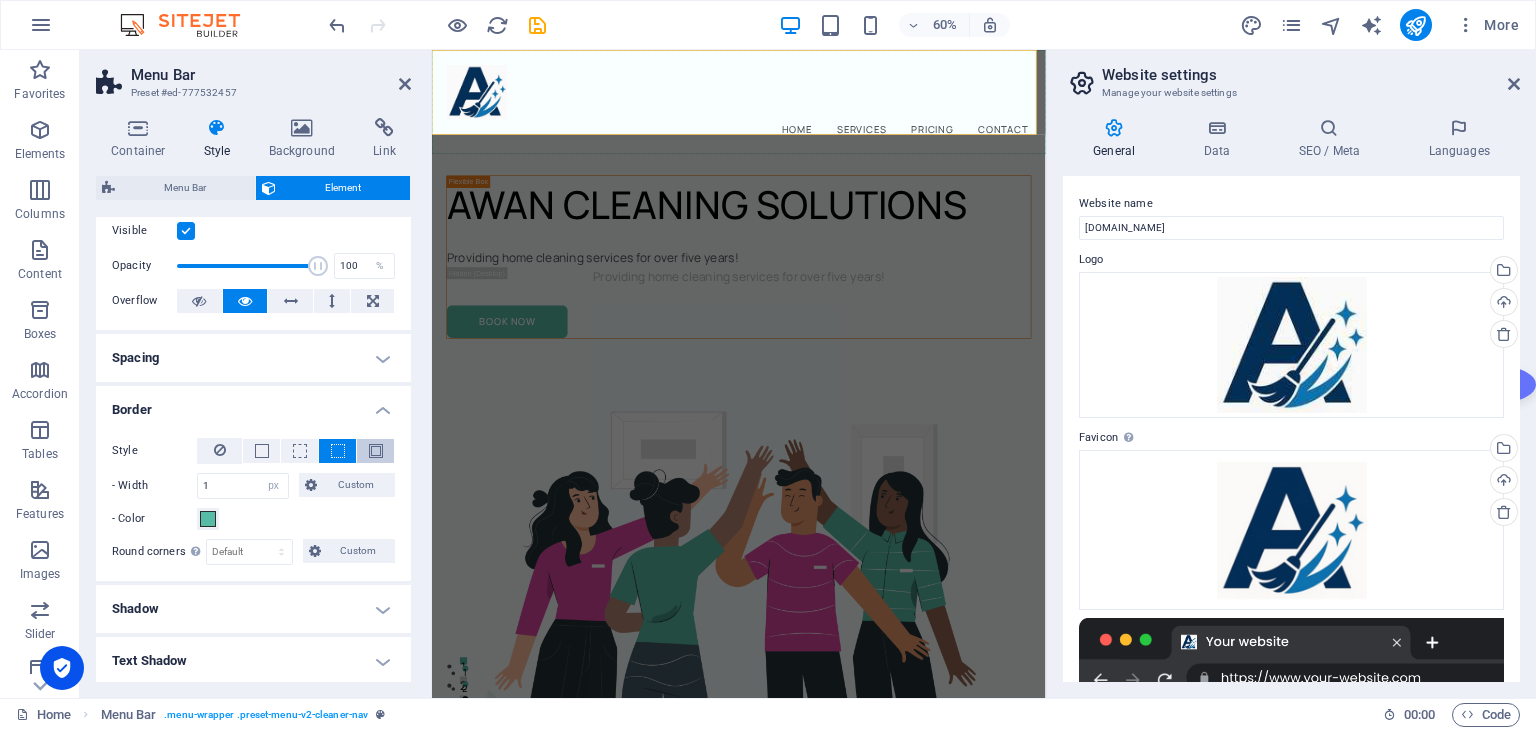 click at bounding box center [375, 451] 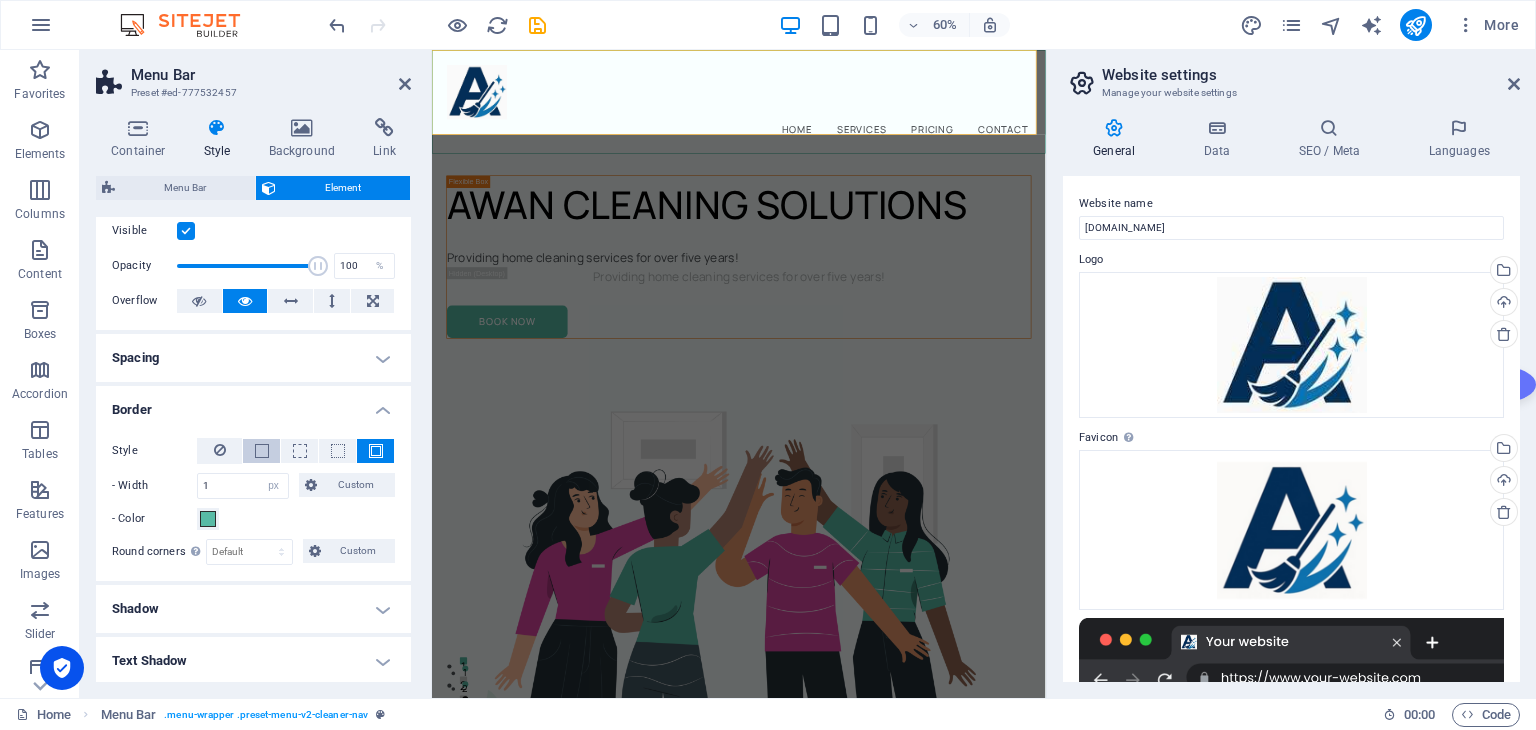 click at bounding box center (261, 451) 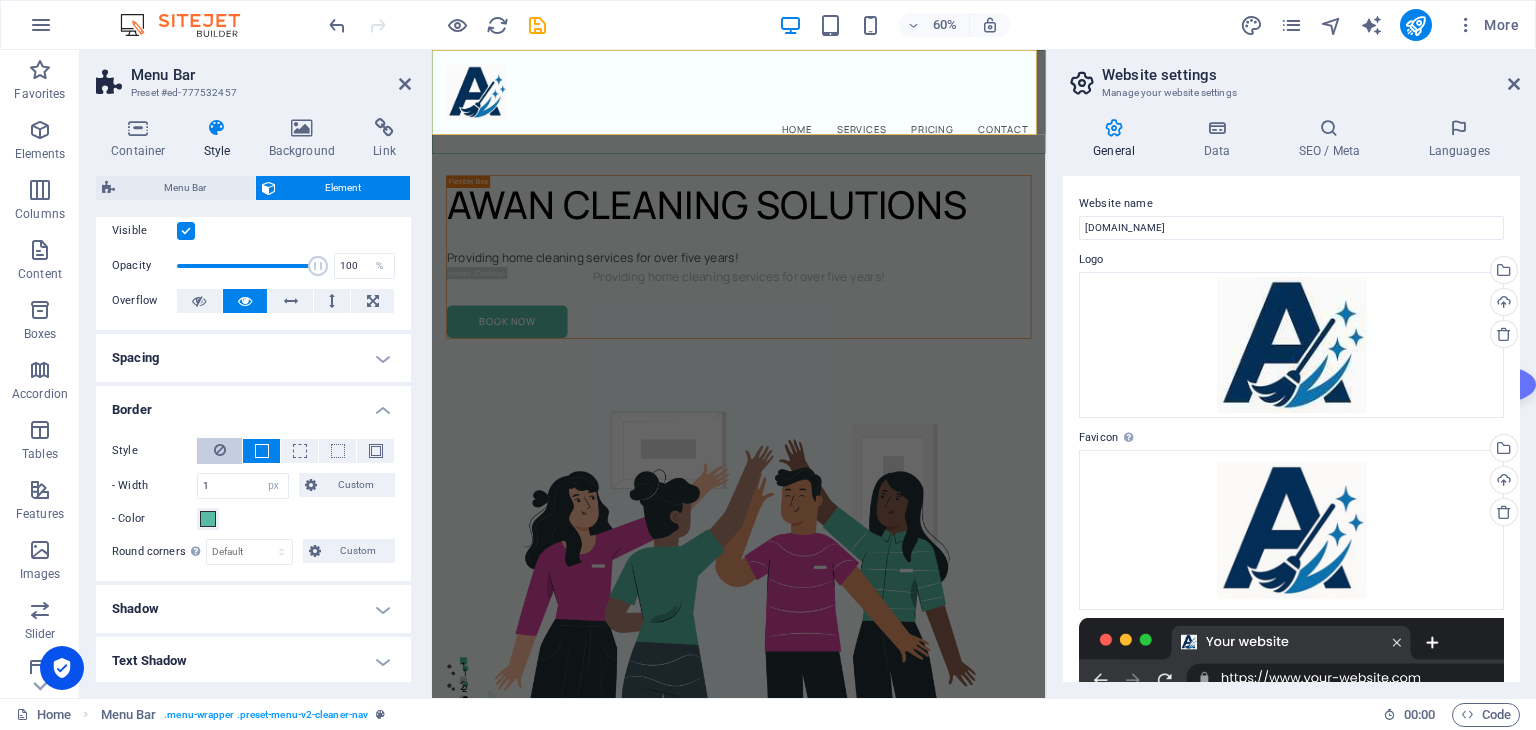 click at bounding box center [220, 450] 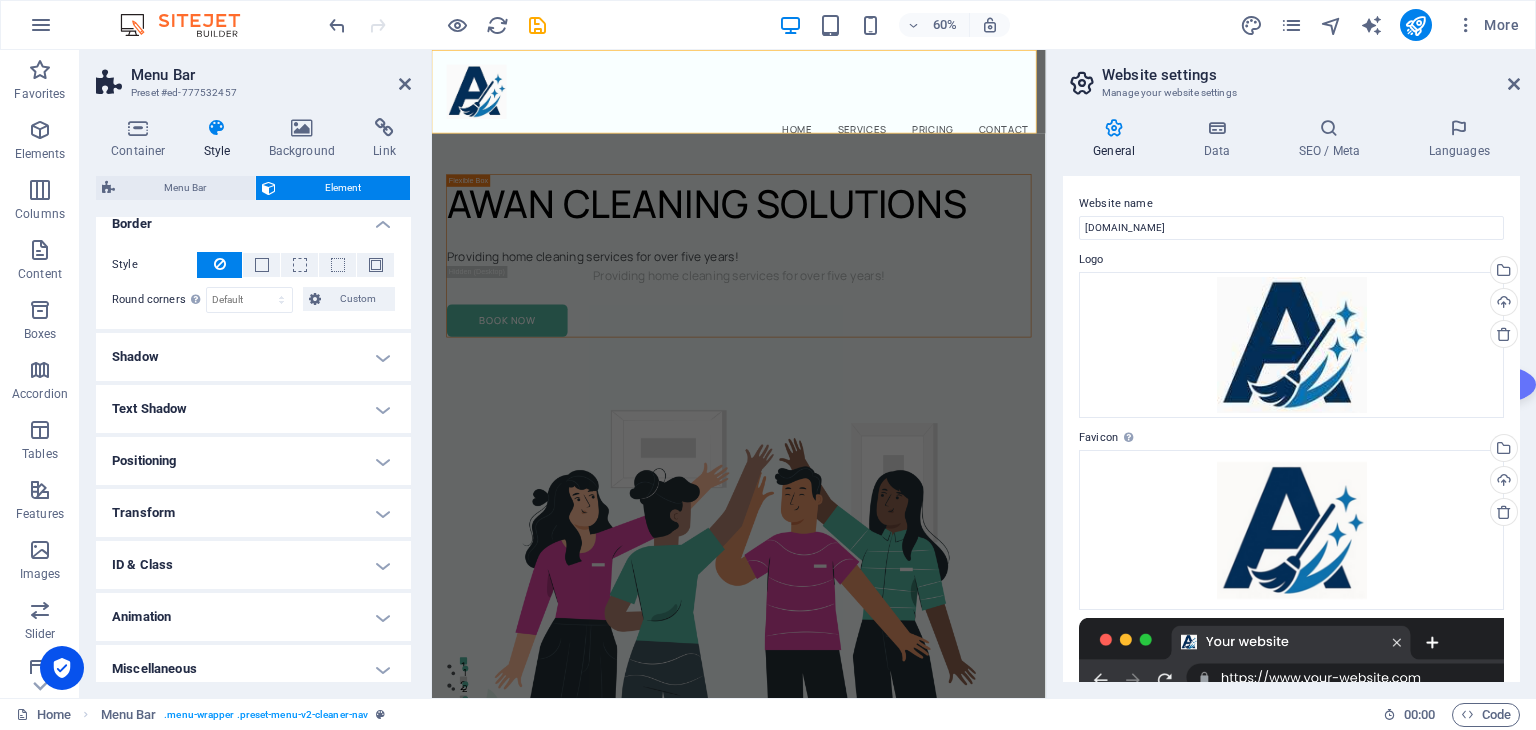 scroll, scrollTop: 250, scrollLeft: 0, axis: vertical 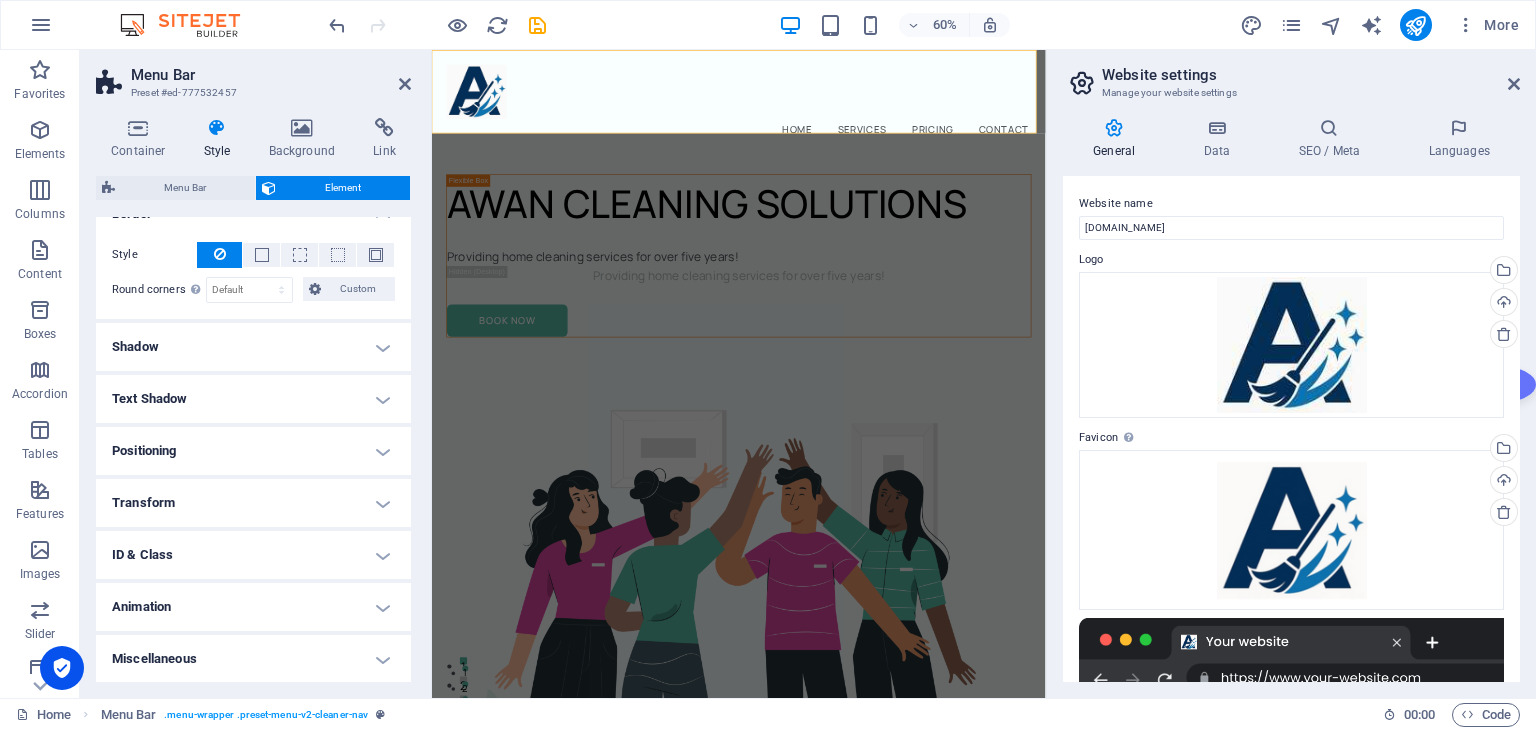 click on "Shadow" at bounding box center [253, 347] 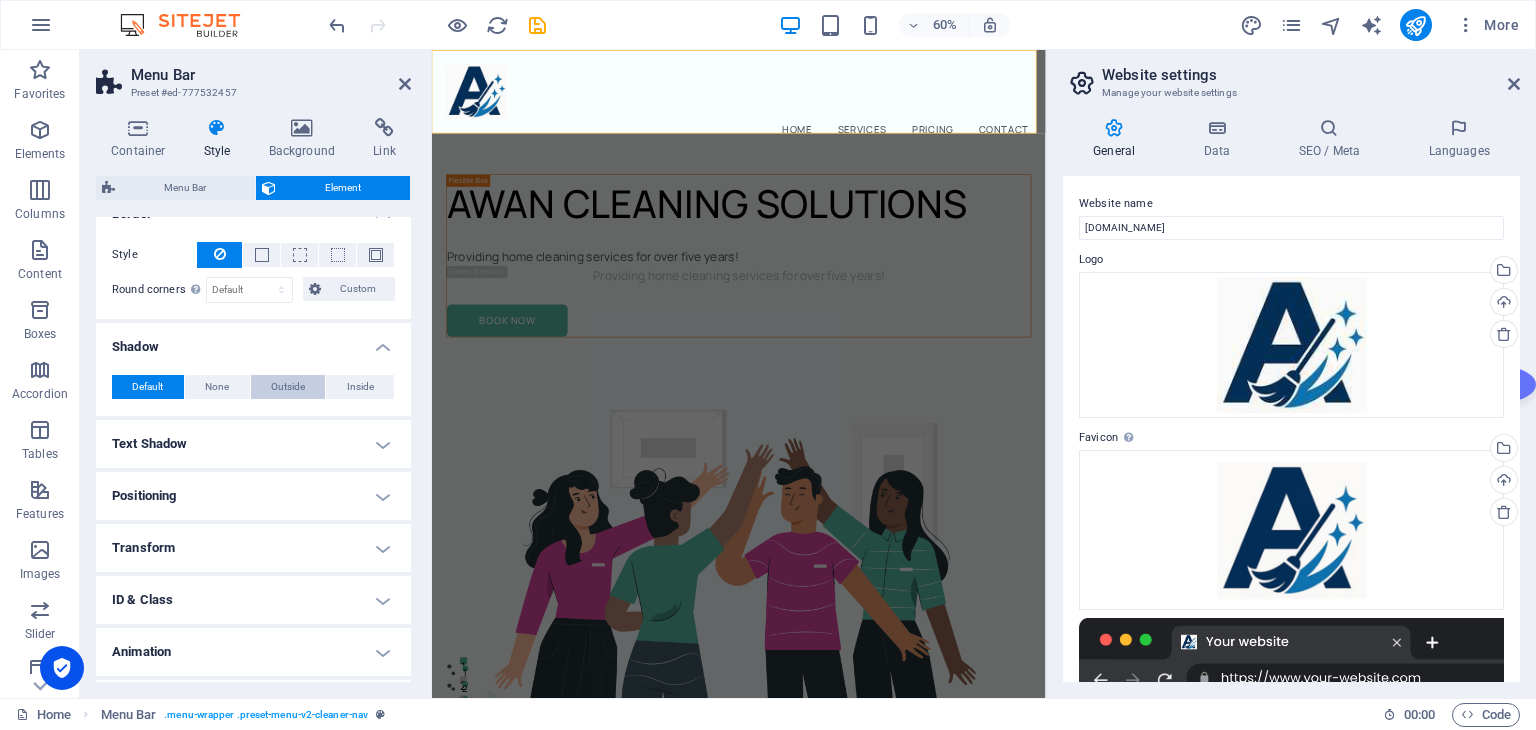 click on "Outside" at bounding box center (288, 387) 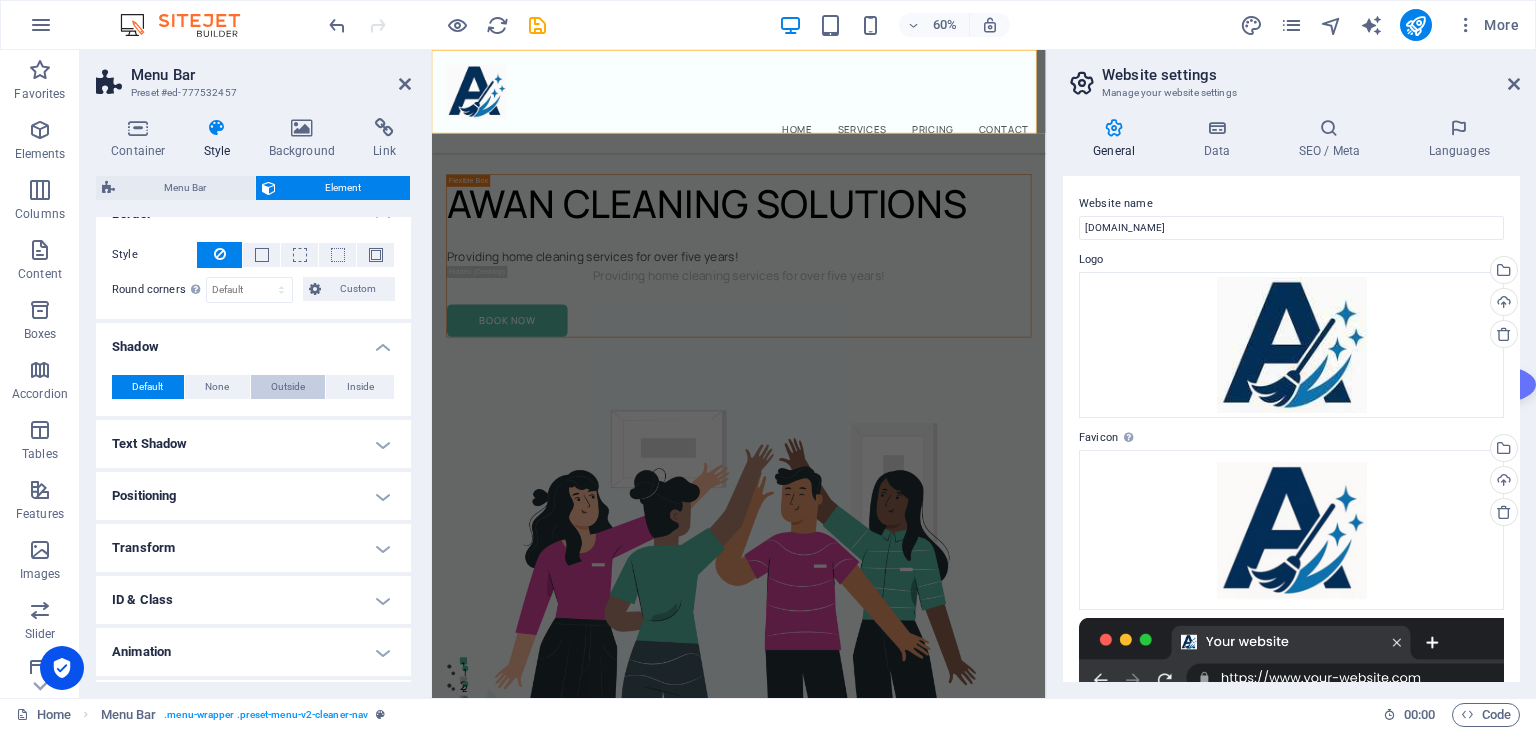 type on "2" 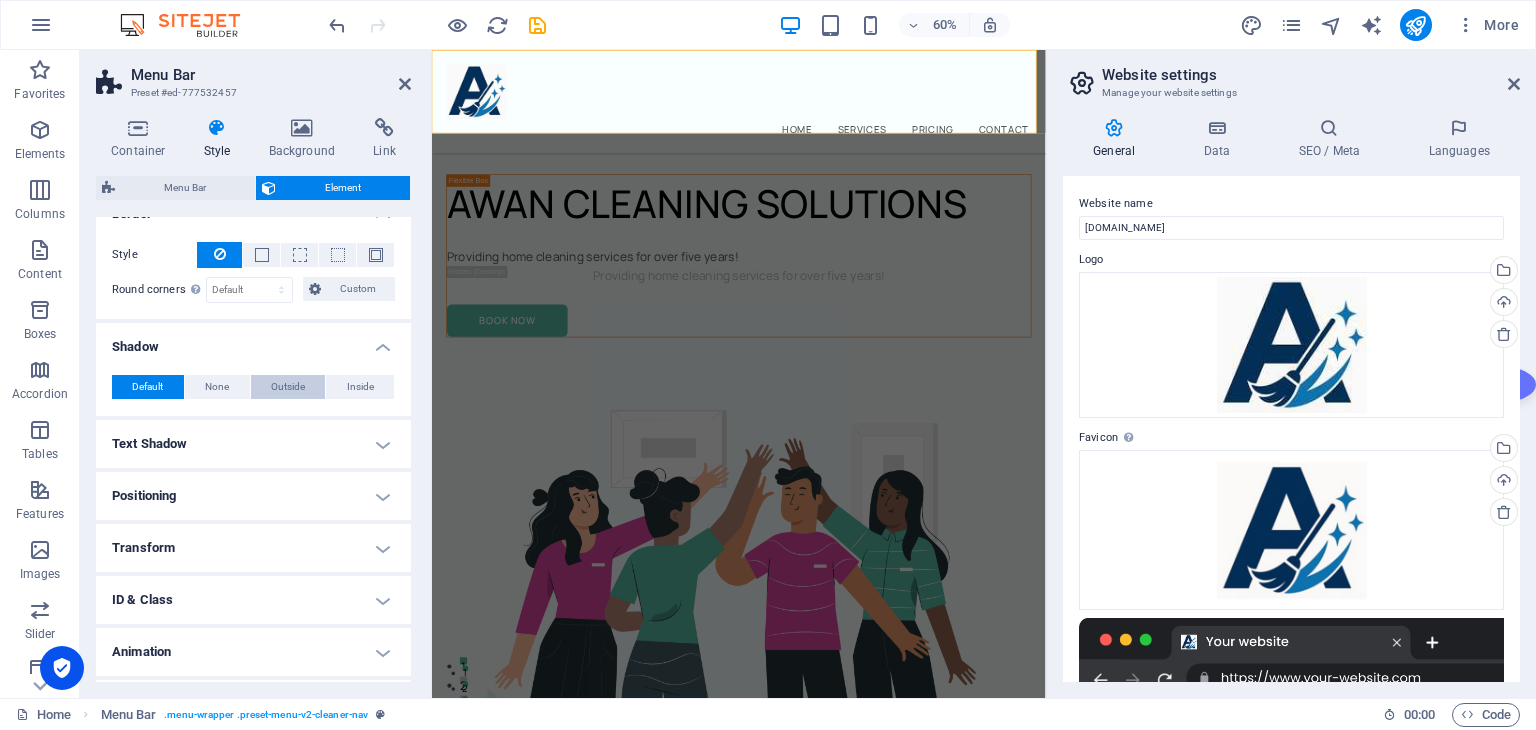 type on "2" 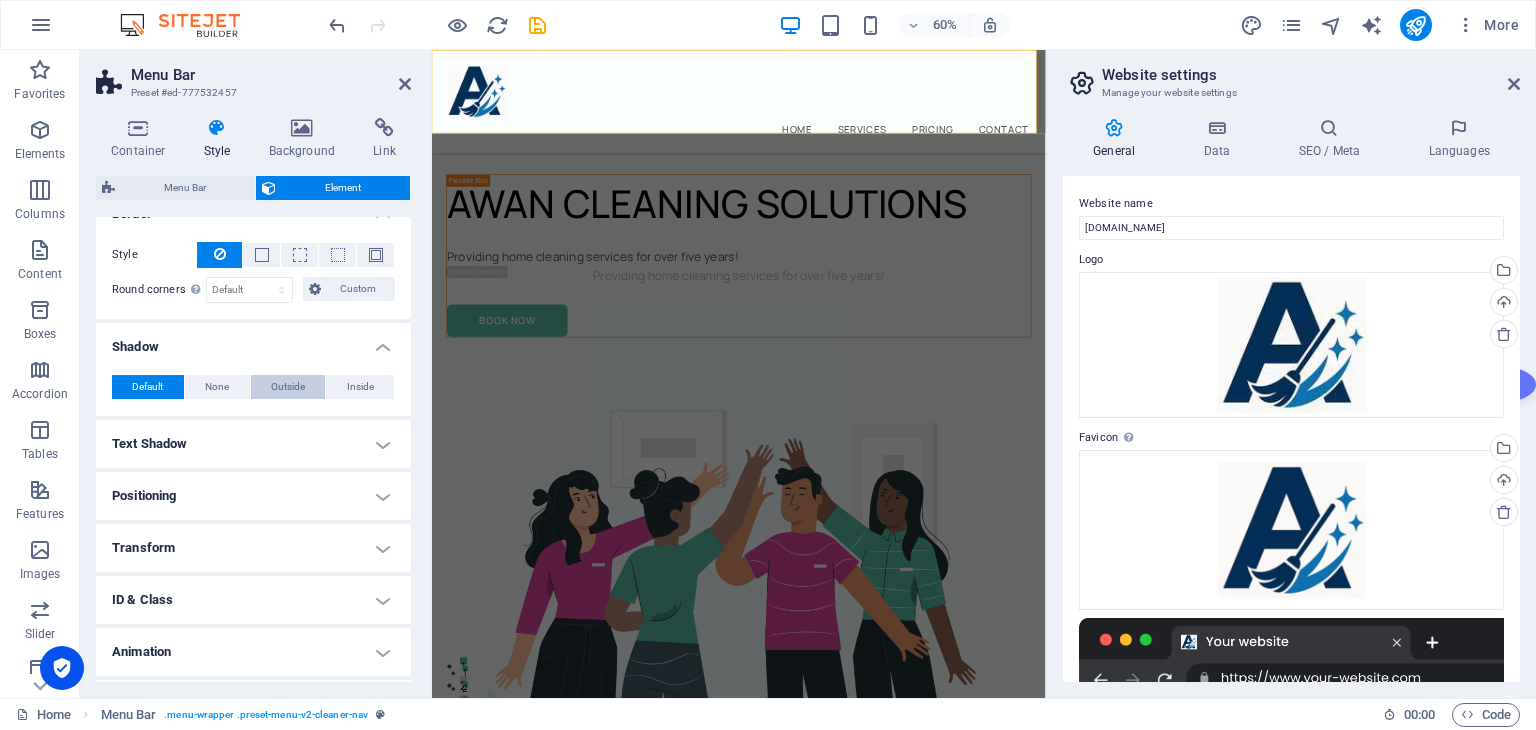 type on "4" 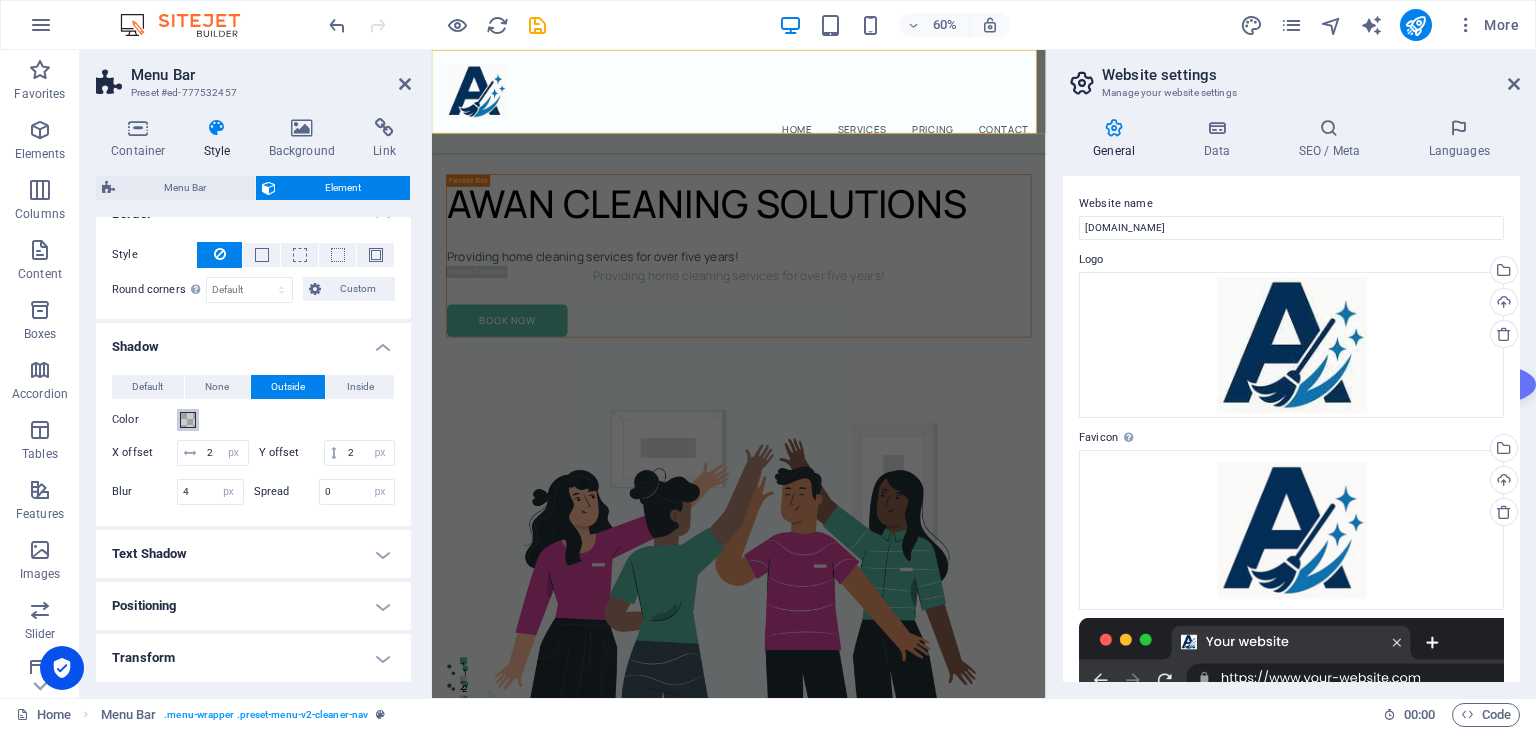 click at bounding box center [188, 420] 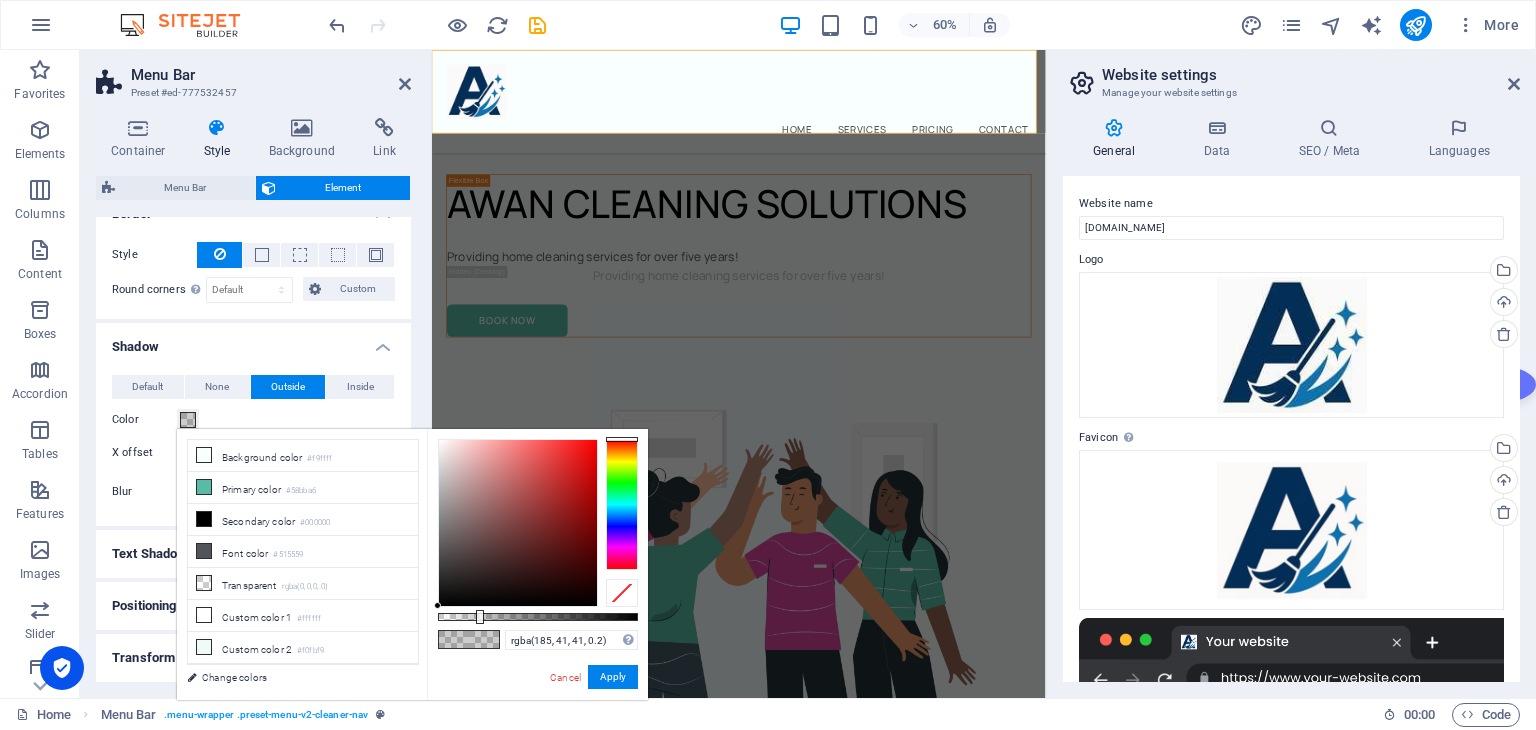 click at bounding box center [518, 523] 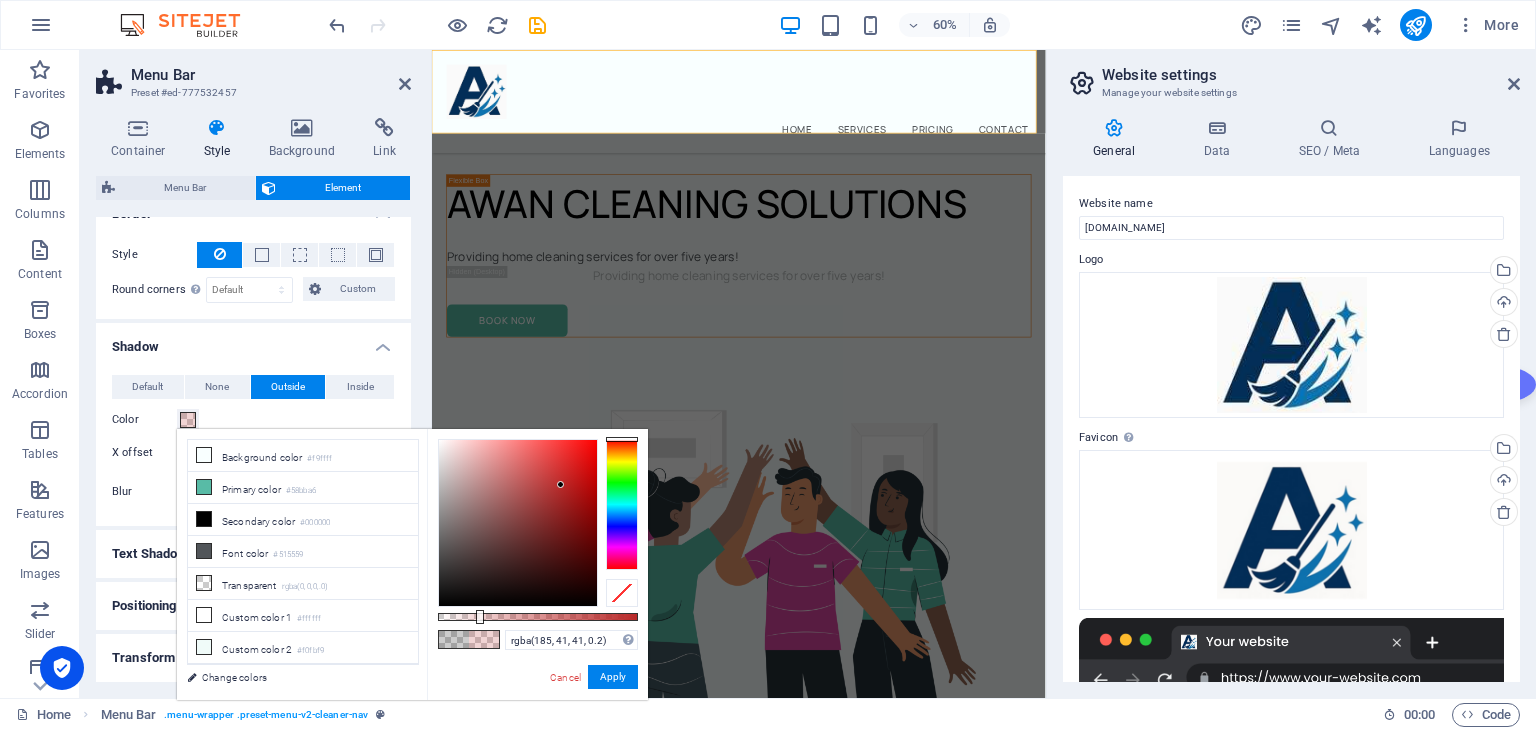 type on "rgba(214, 33, 33, 0.2)" 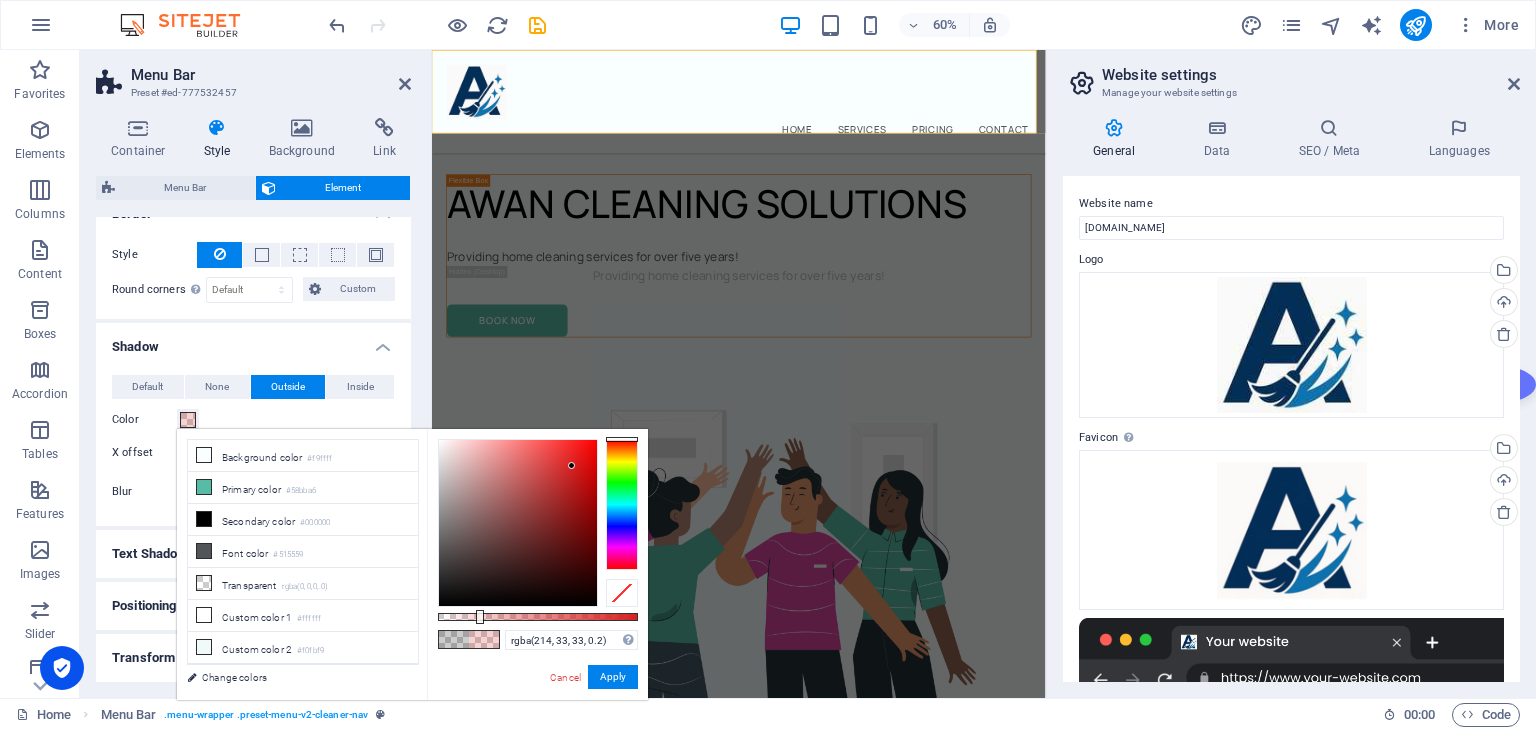 click at bounding box center (518, 523) 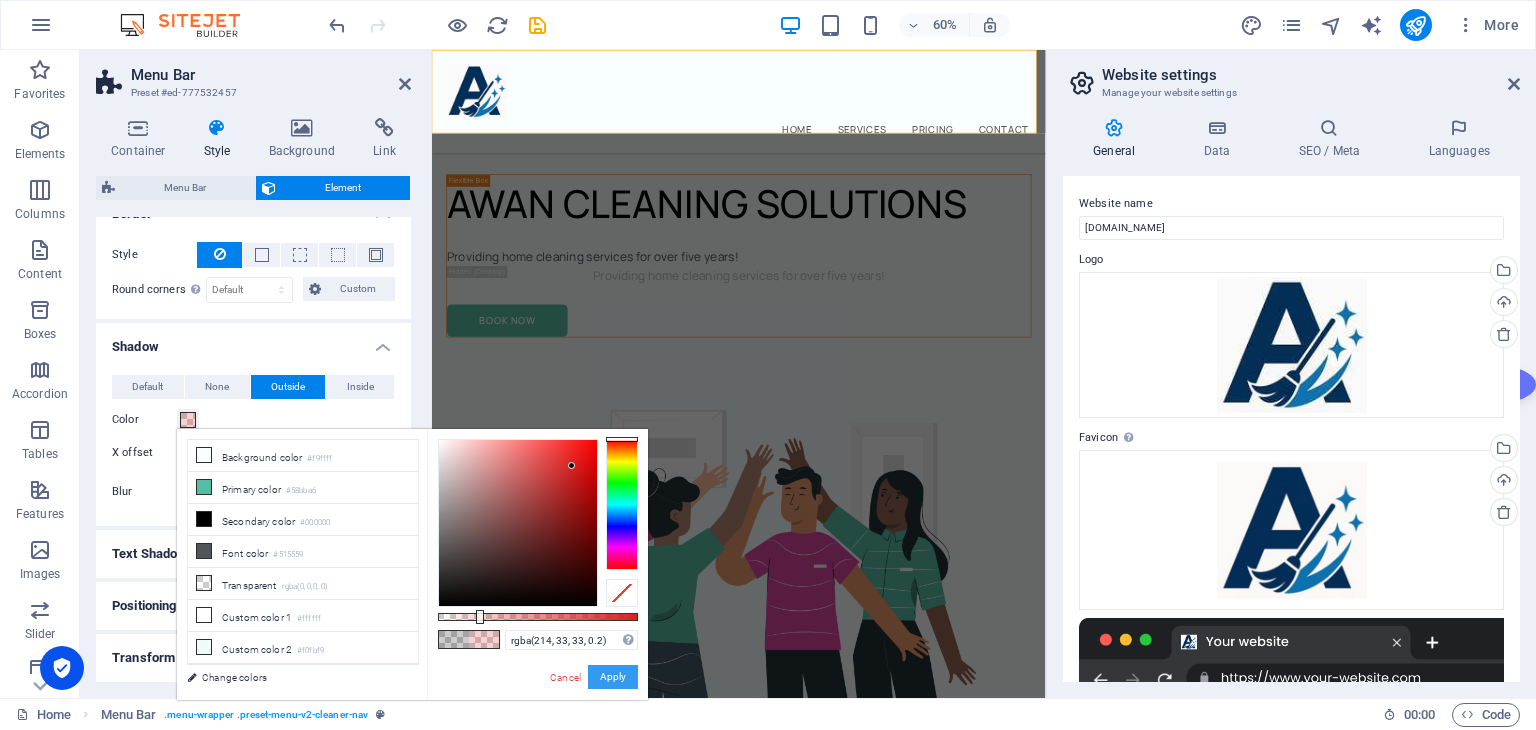 click on "Apply" at bounding box center [613, 677] 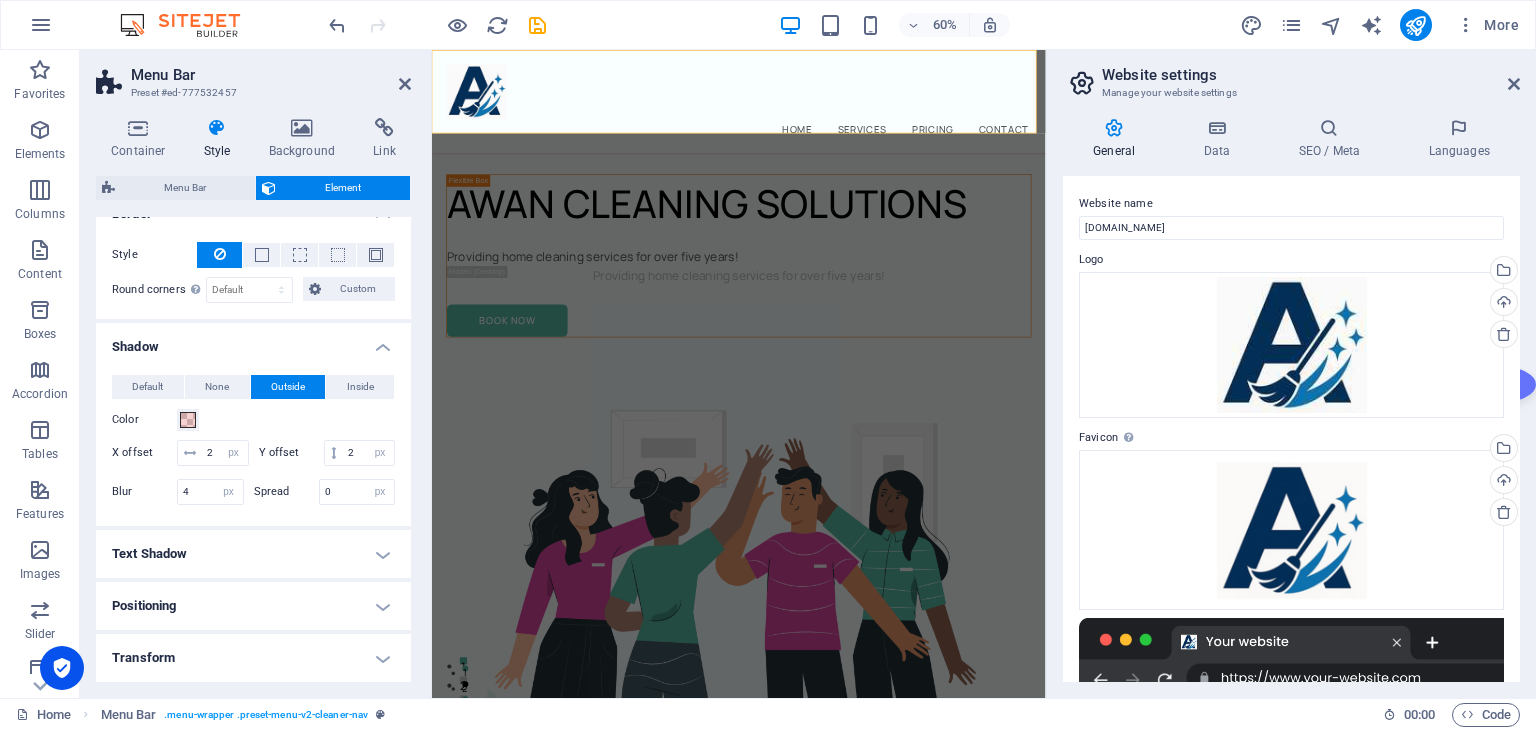 scroll, scrollTop: 430, scrollLeft: 0, axis: vertical 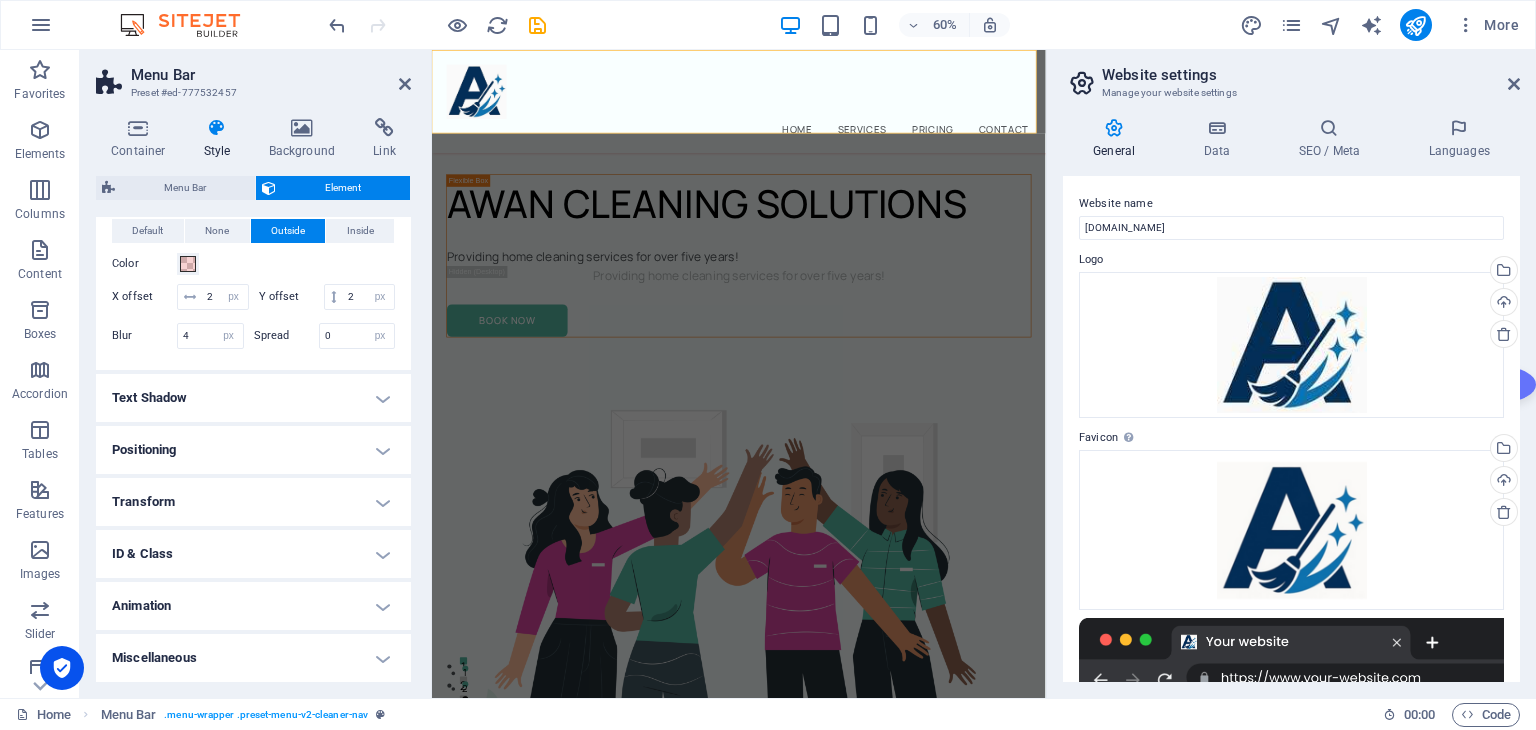 click on "Transform" at bounding box center [253, 502] 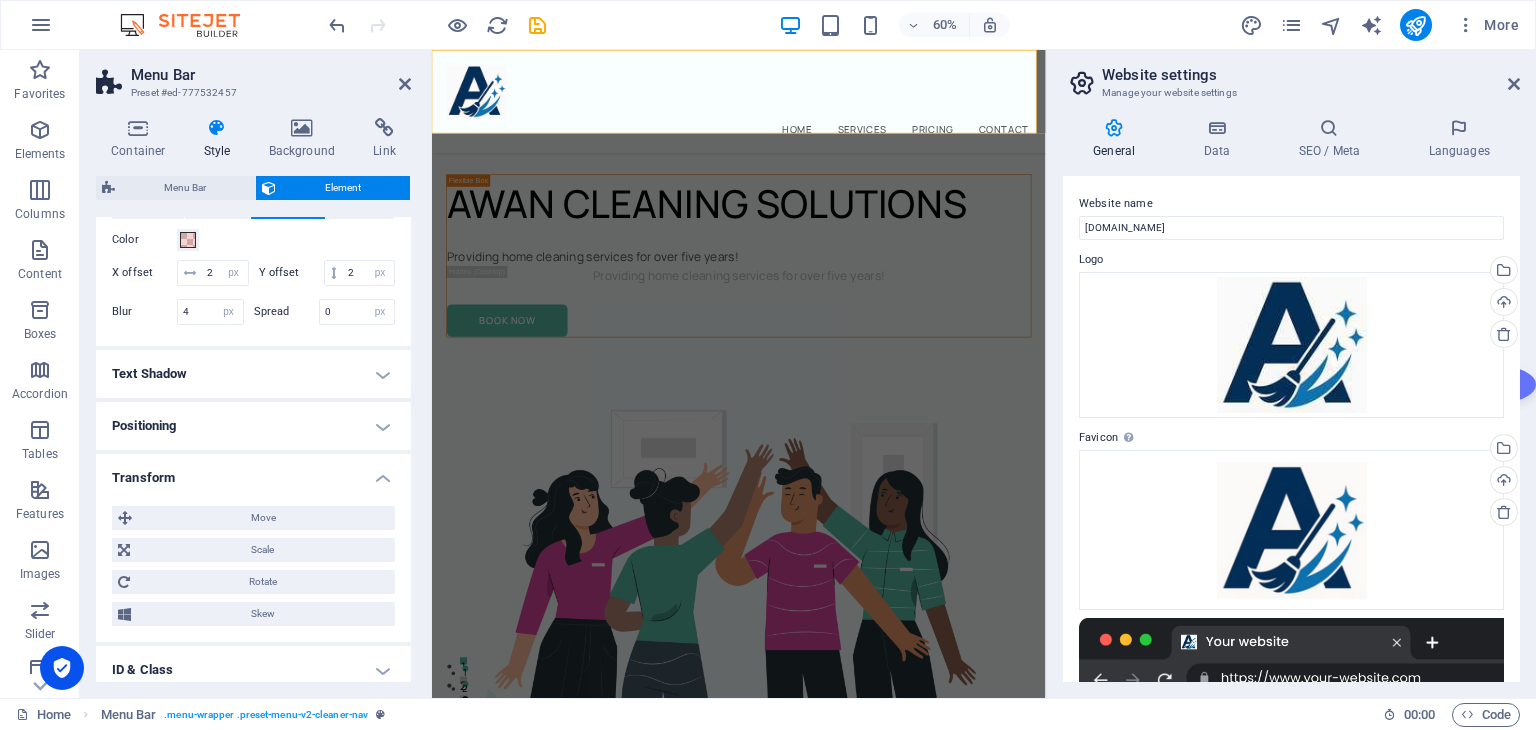 click on "Transform" at bounding box center [253, 472] 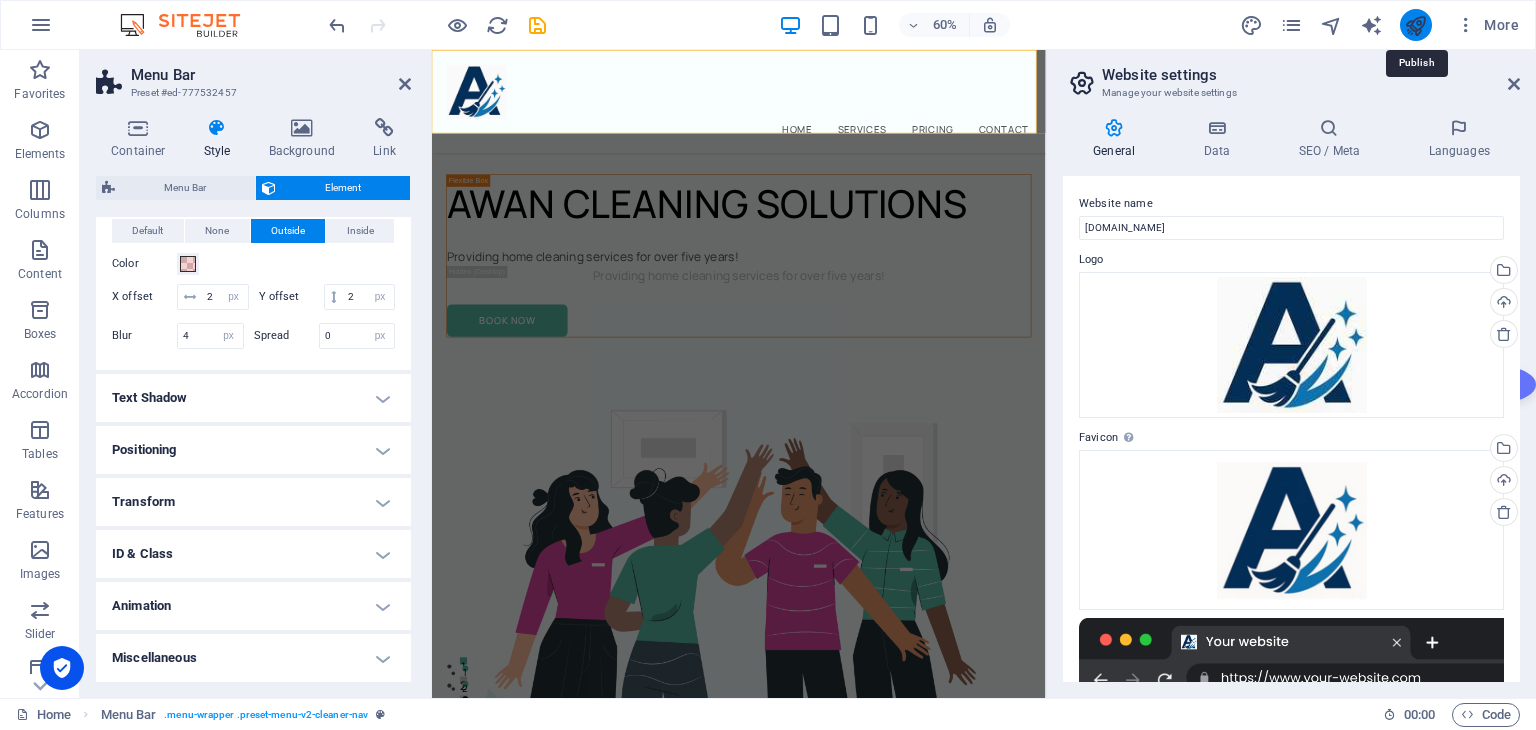 click at bounding box center [1415, 25] 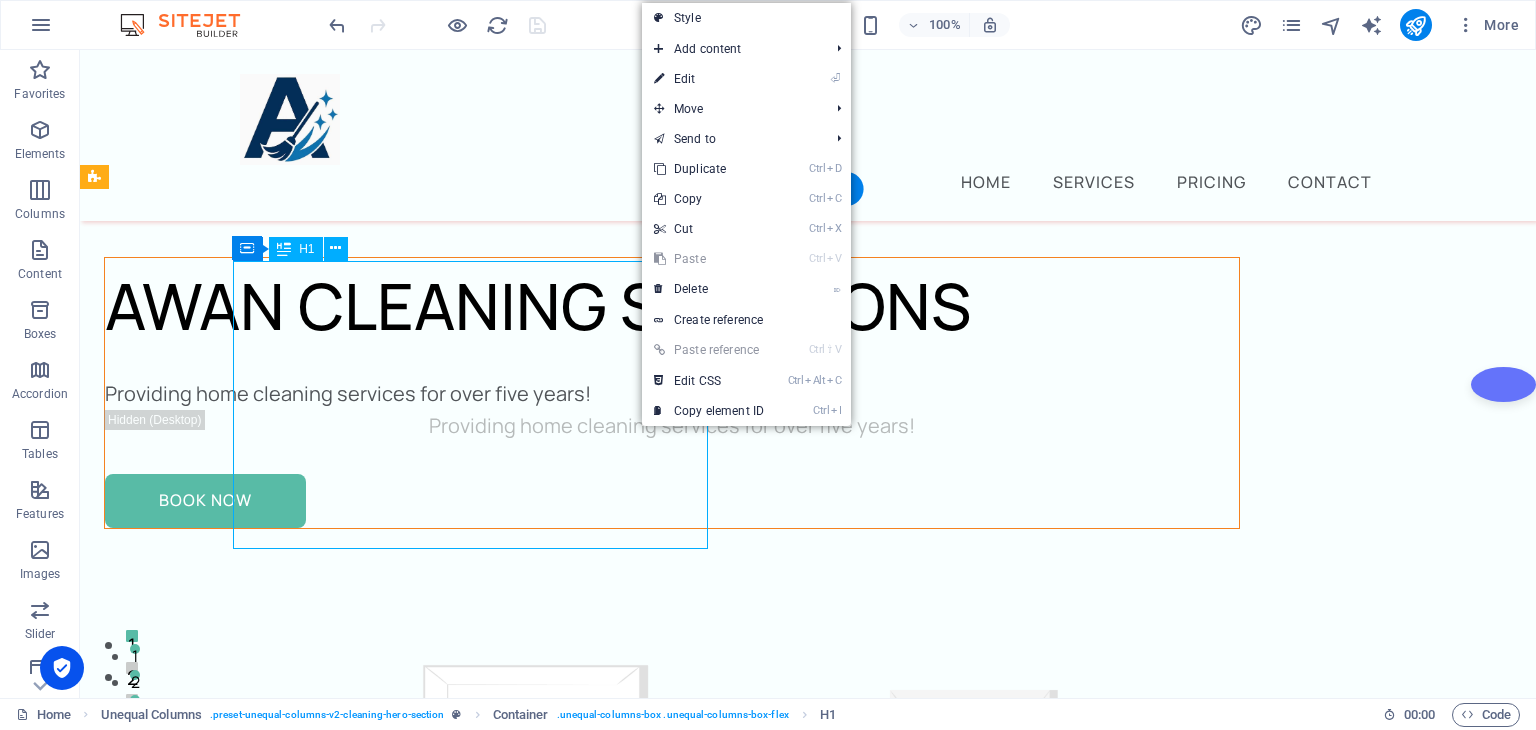 click on "AWAN CLEANING SOLUTIONS" at bounding box center (672, 306) 